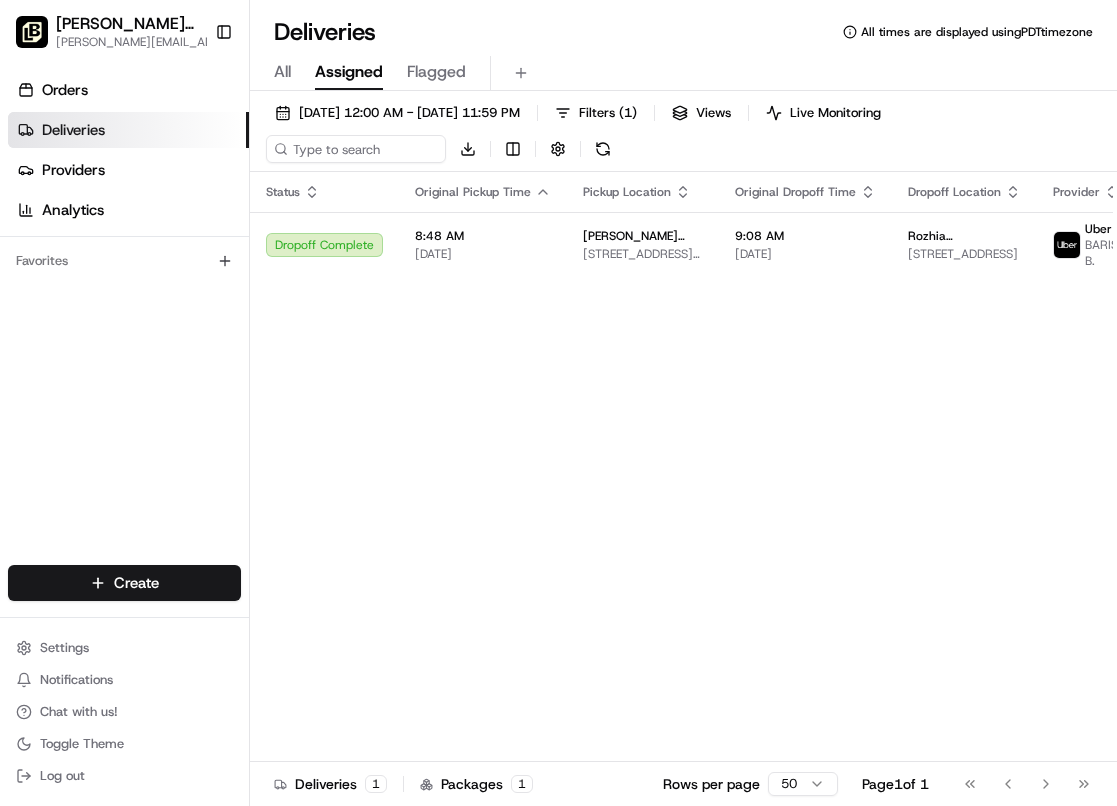 scroll, scrollTop: 0, scrollLeft: 0, axis: both 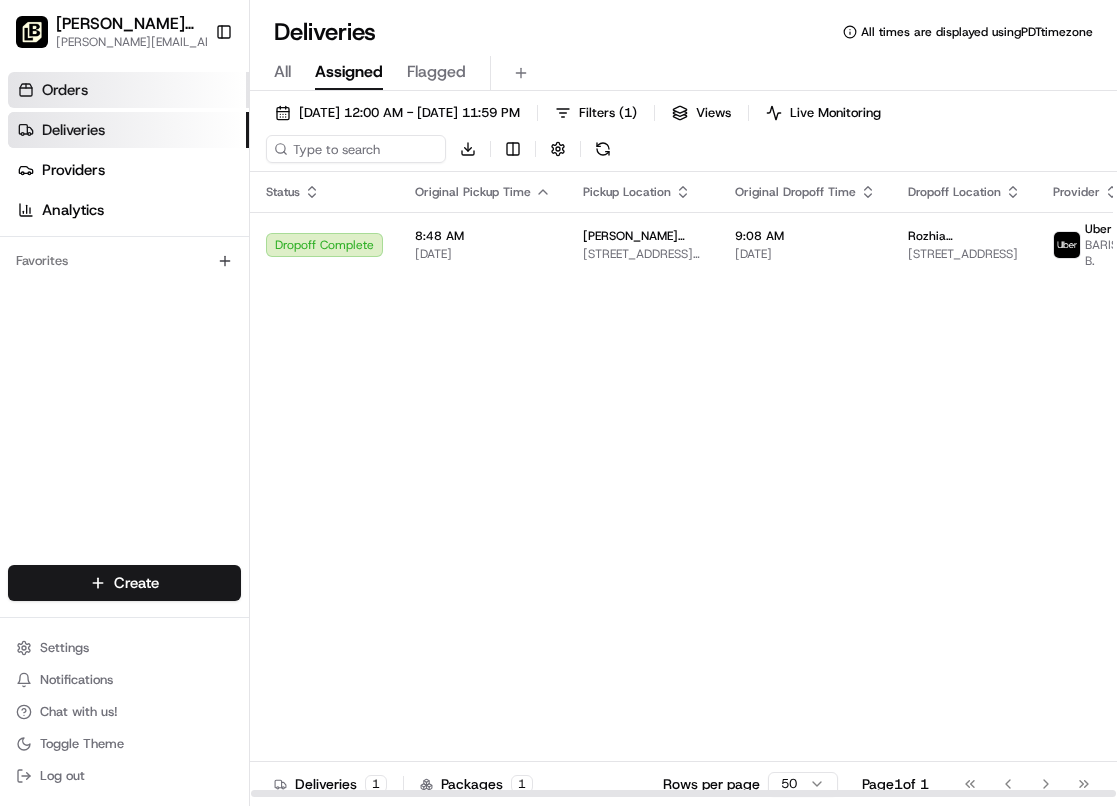 click on "Orders" at bounding box center [128, 90] 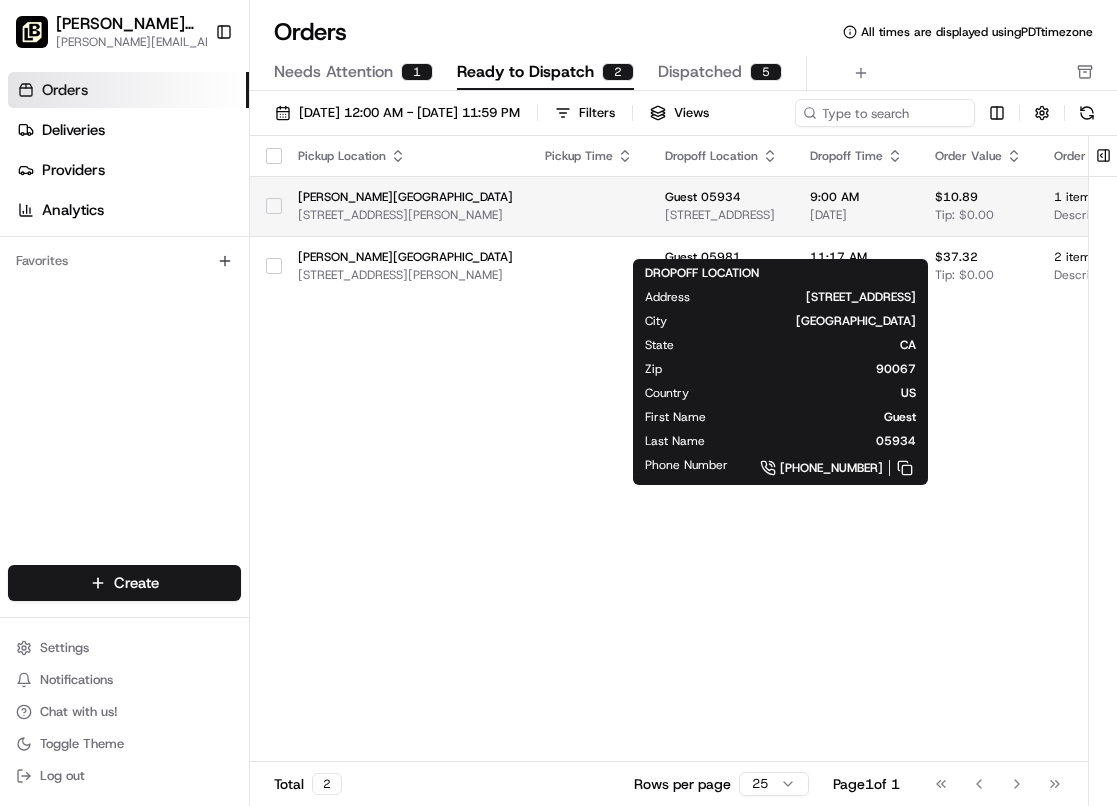 click on "Guest 05934 [STREET_ADDRESS]" at bounding box center [721, 206] 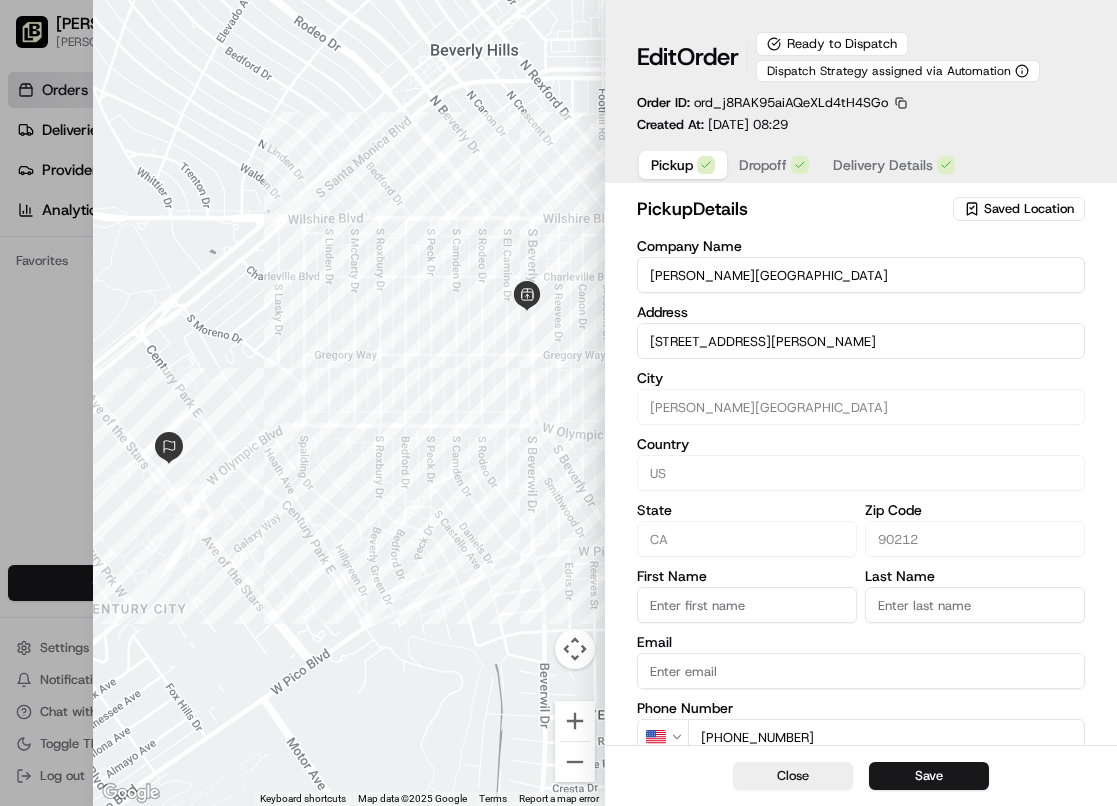 click on "Dropoff" at bounding box center (763, 165) 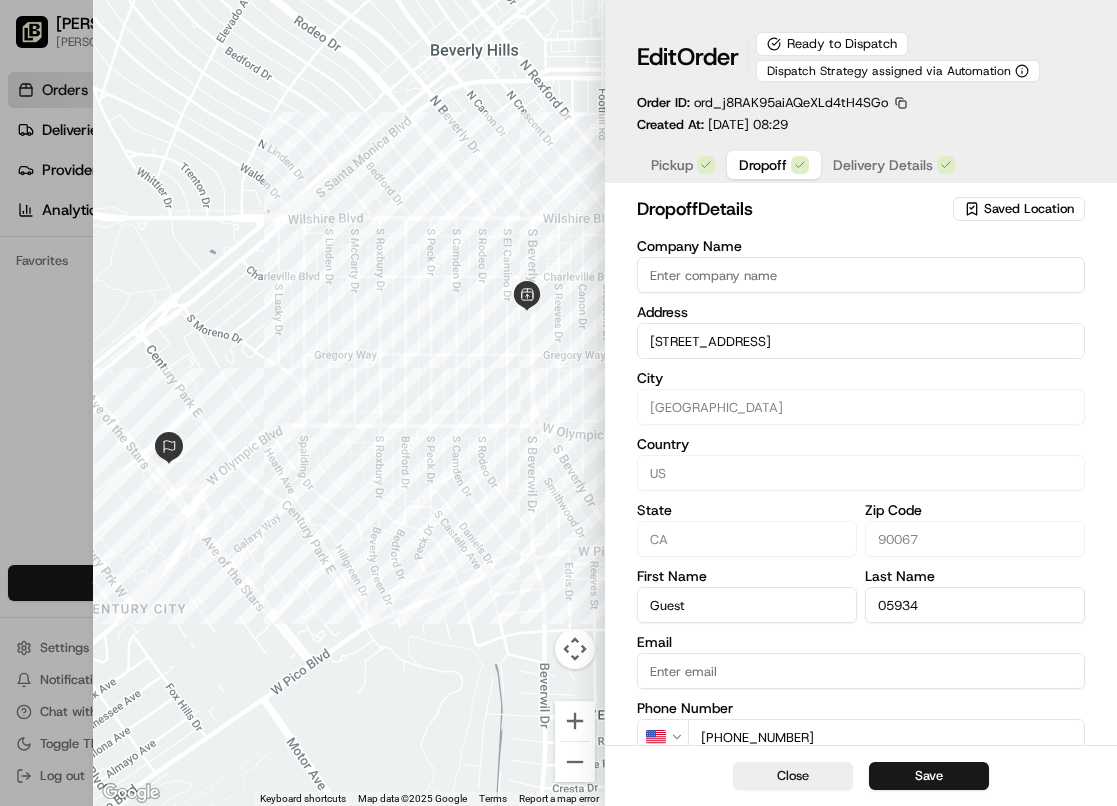 click on "Pickup" at bounding box center (683, 165) 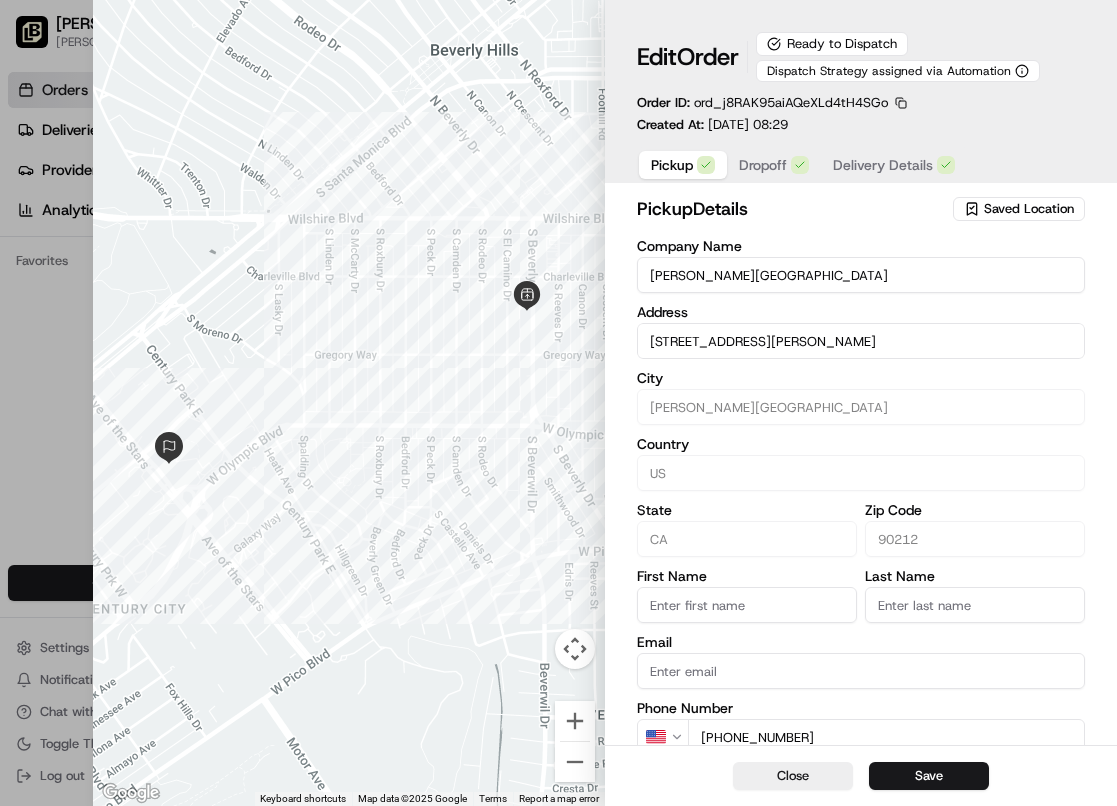 click on "Dropoff" at bounding box center [763, 165] 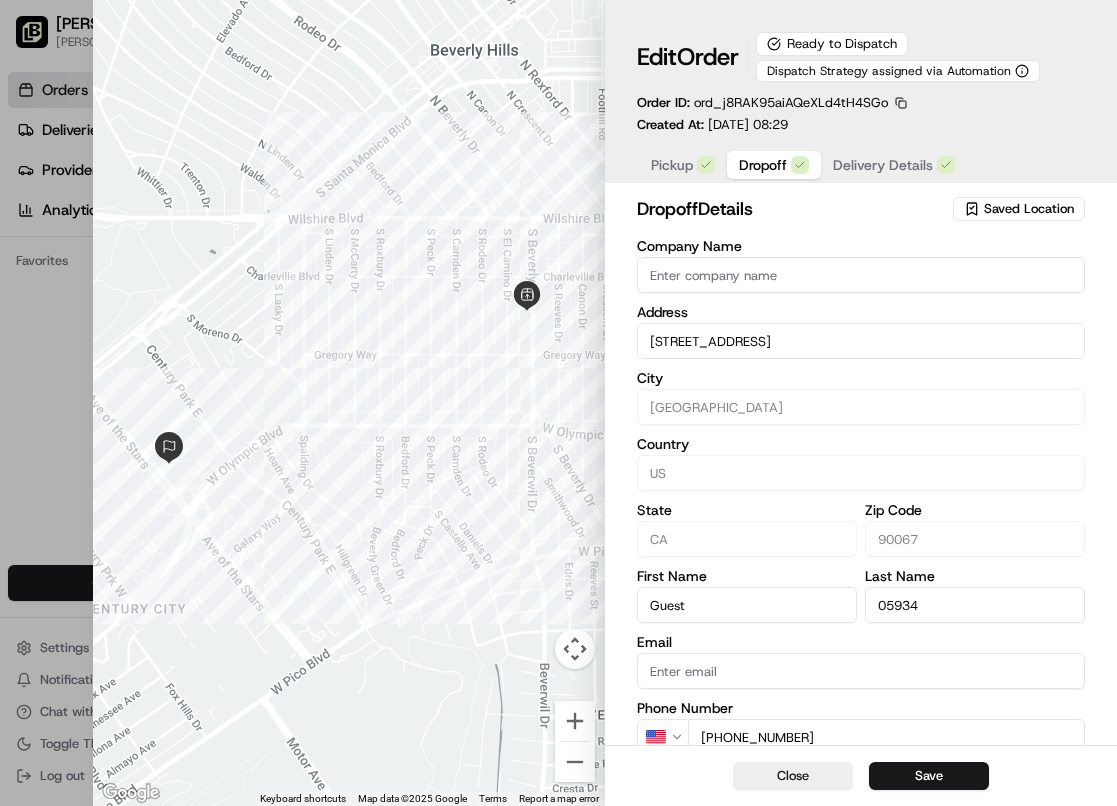 click on "Delivery Details" at bounding box center [883, 165] 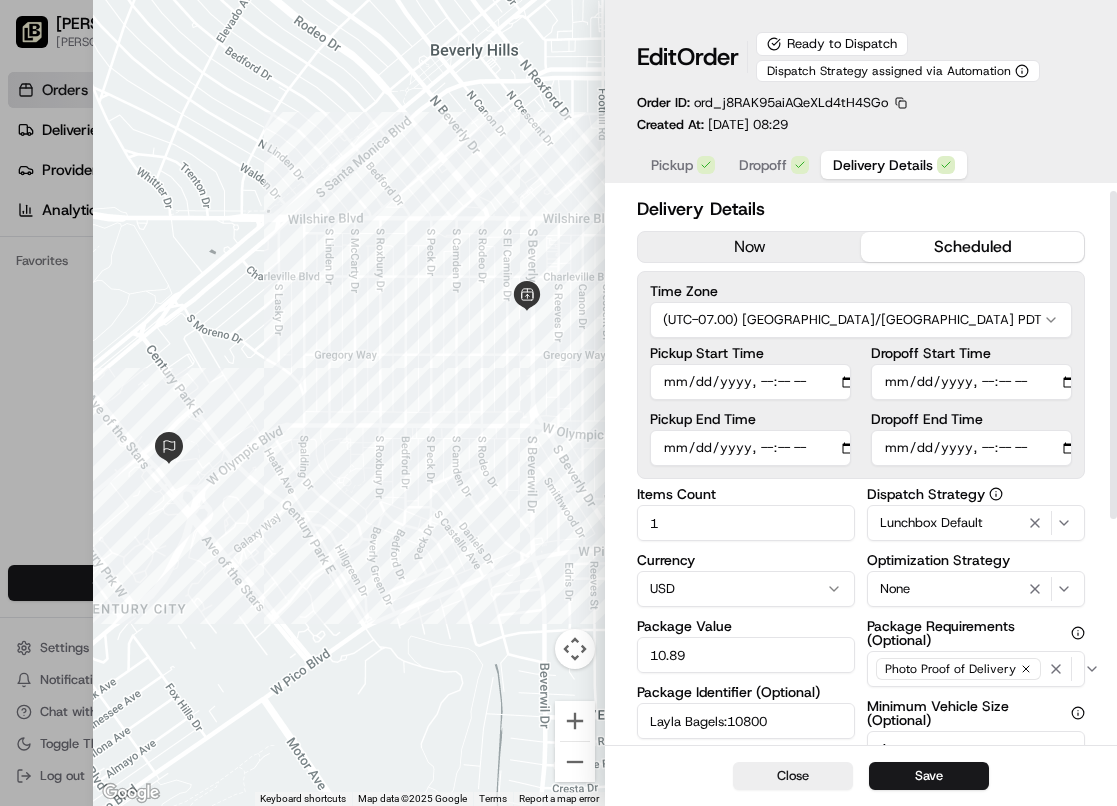 scroll, scrollTop: 0, scrollLeft: 0, axis: both 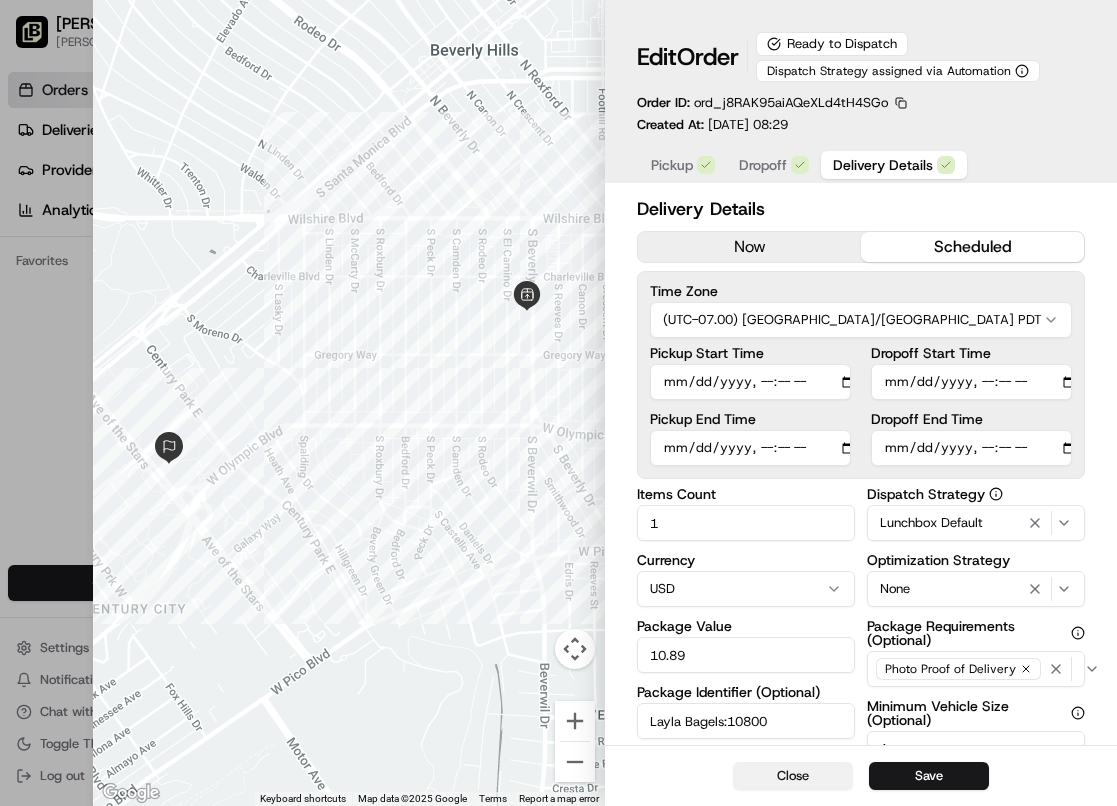 click on "Close" at bounding box center [793, 776] 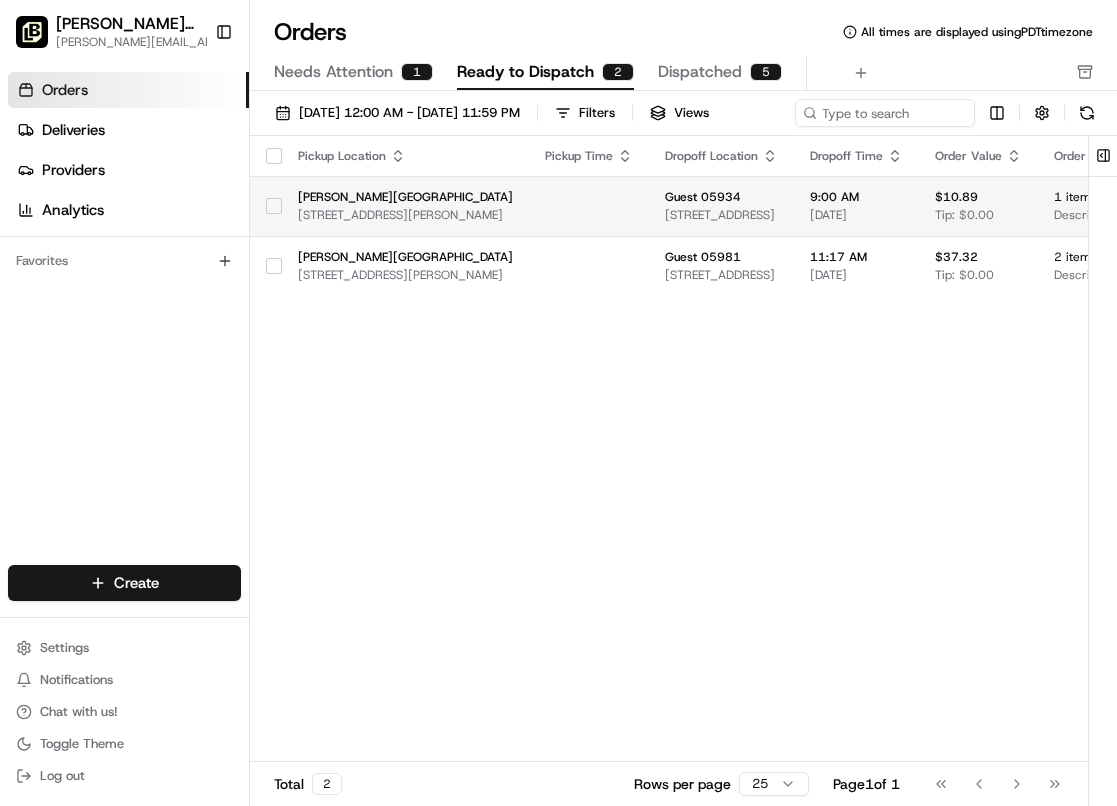 click on "[DATE]" at bounding box center (856, 215) 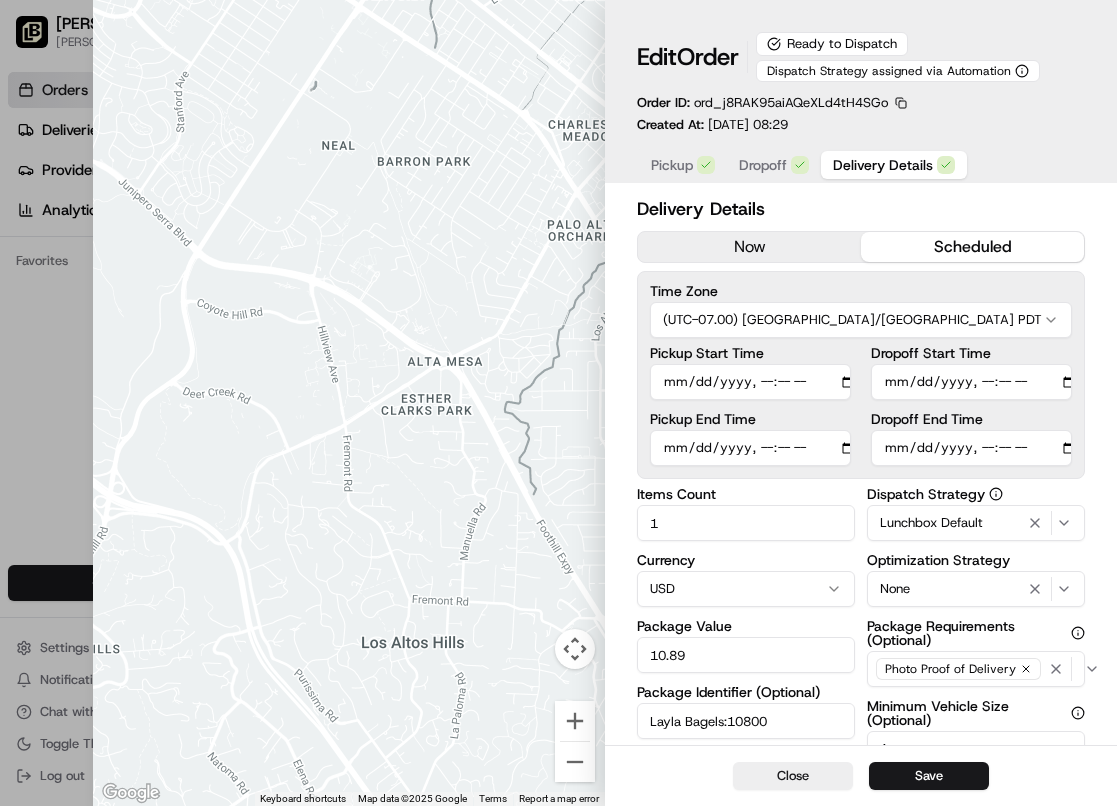 click on "now" at bounding box center [749, 247] 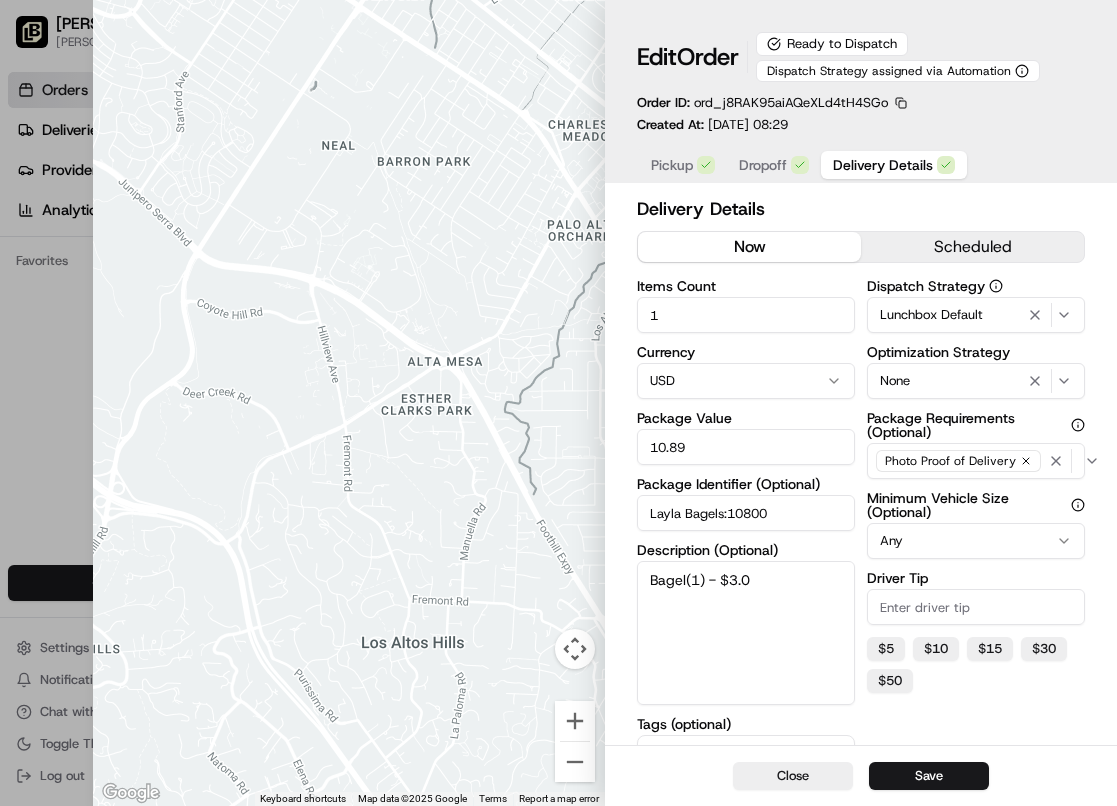 click on "scheduled" at bounding box center [972, 247] 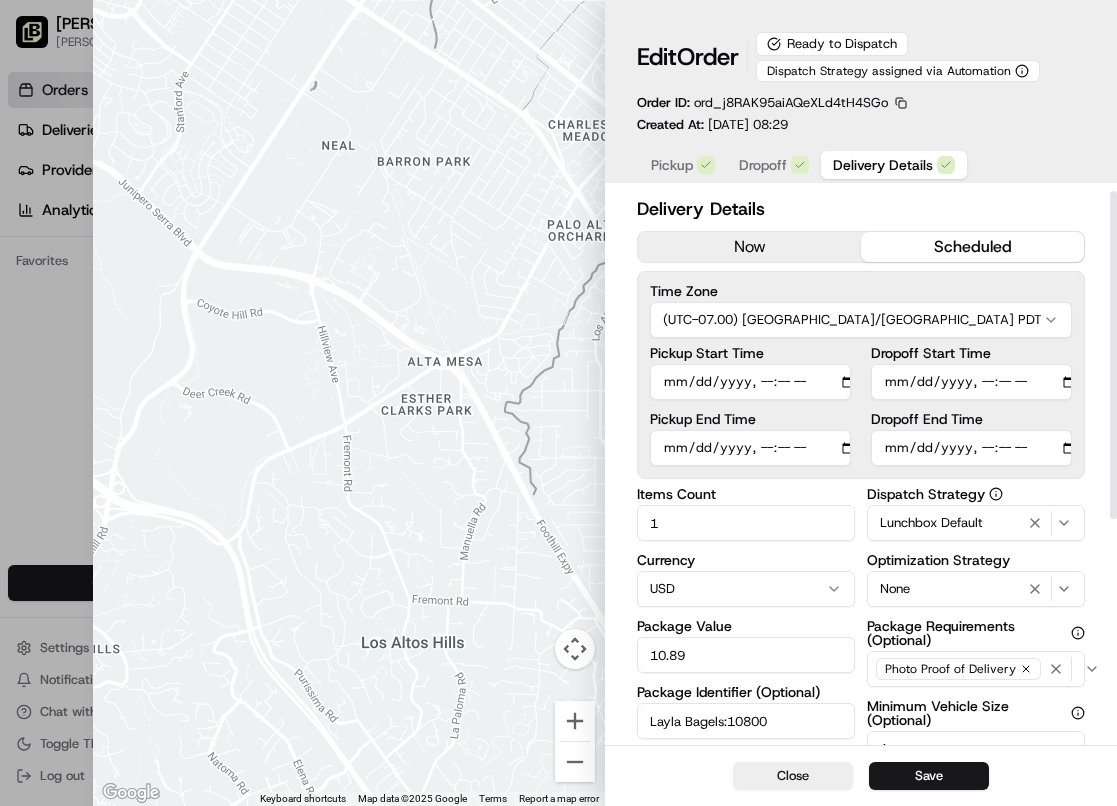 scroll, scrollTop: 0, scrollLeft: 0, axis: both 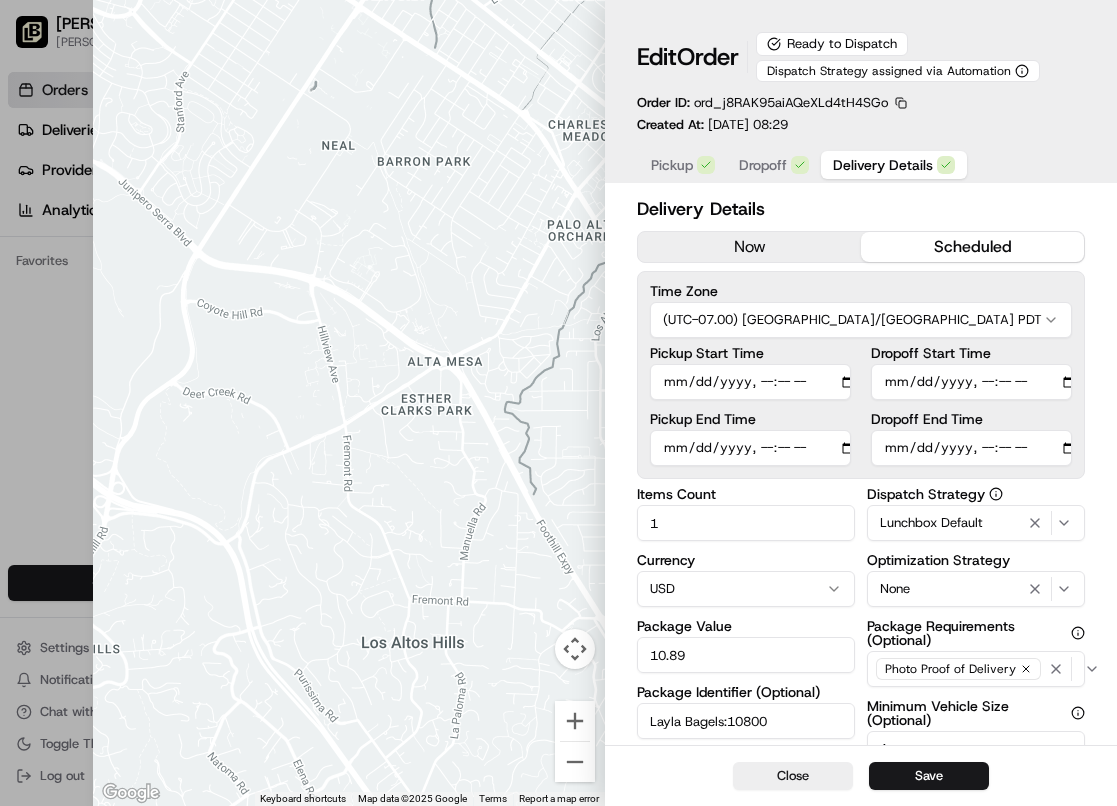 click on "10.89" at bounding box center (746, 655) 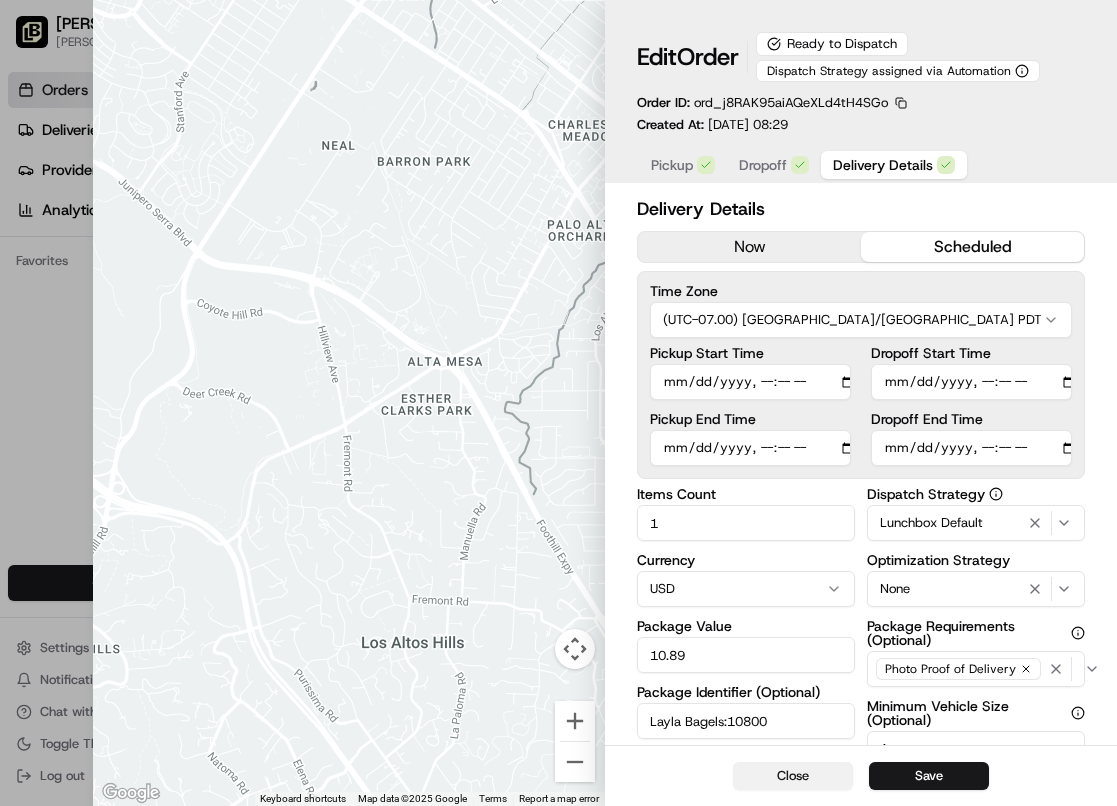 click on "Close" at bounding box center [793, 776] 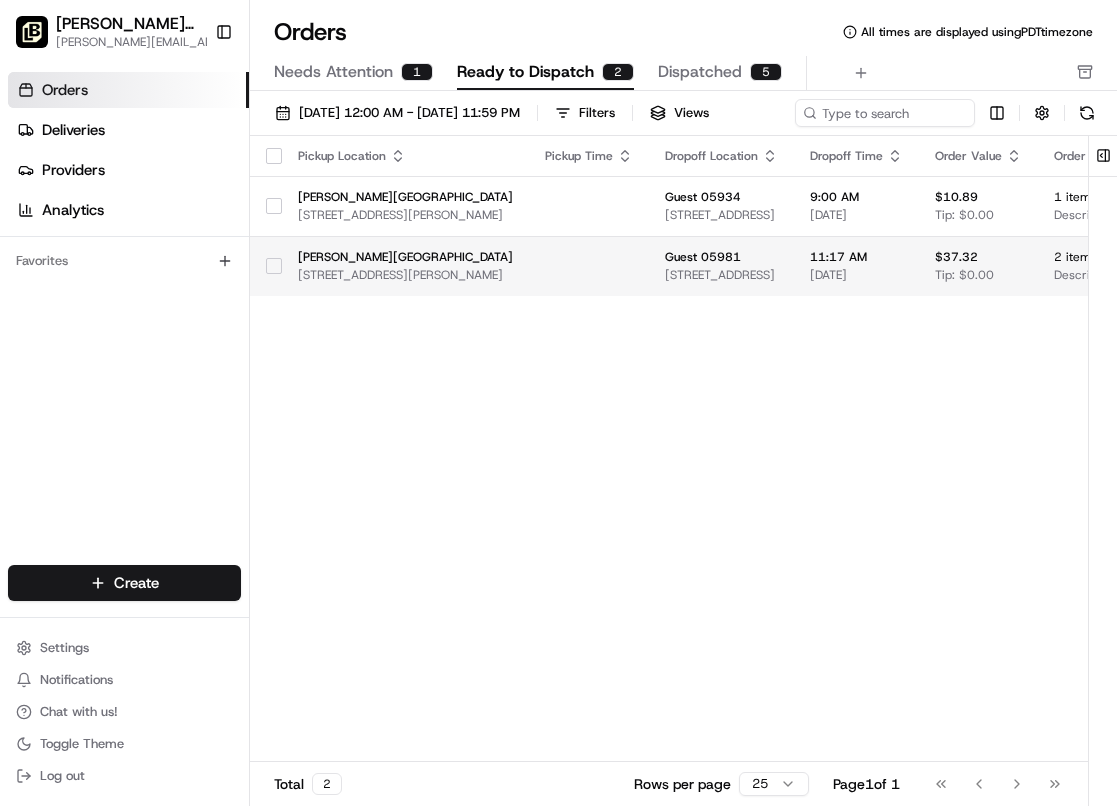 click at bounding box center [589, 266] 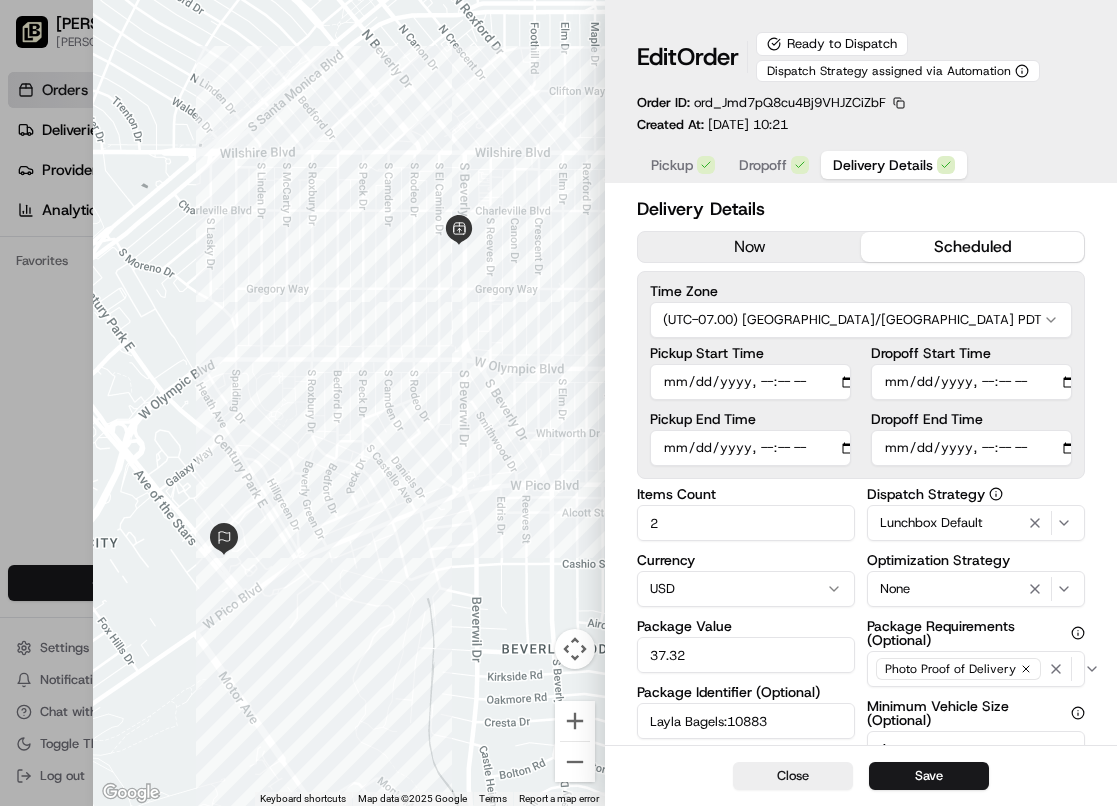 click at bounding box center [349, 403] 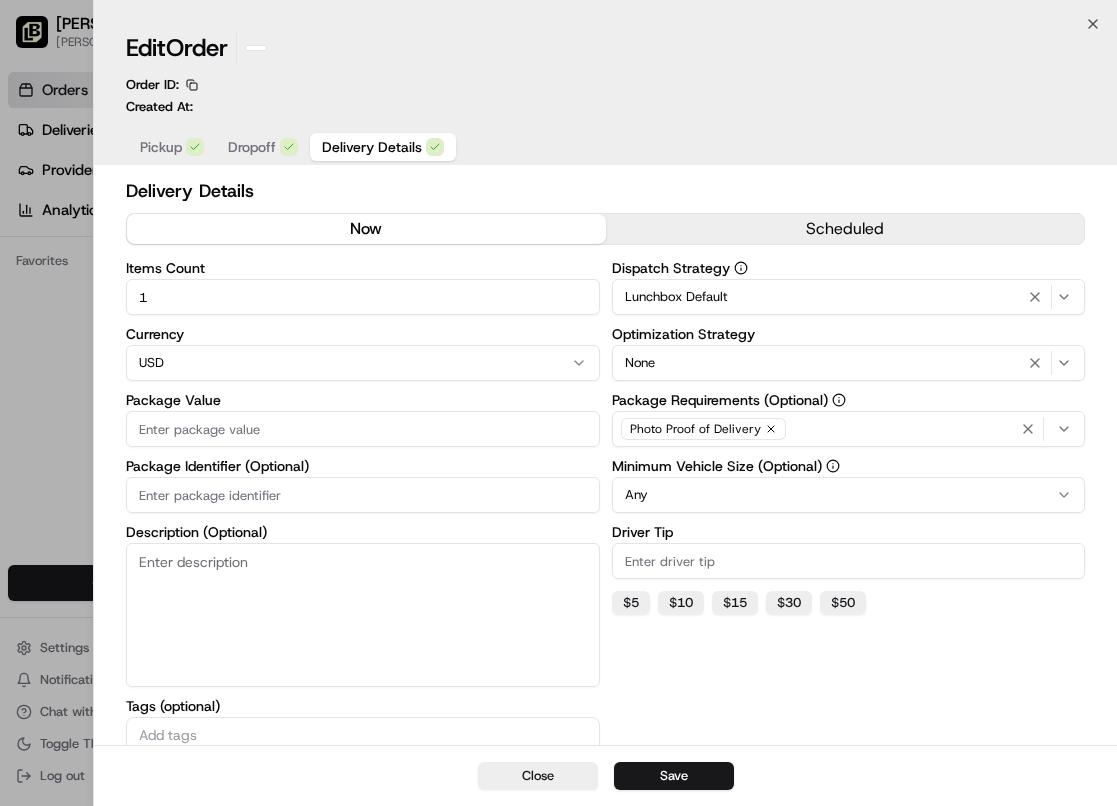 click at bounding box center (558, 403) 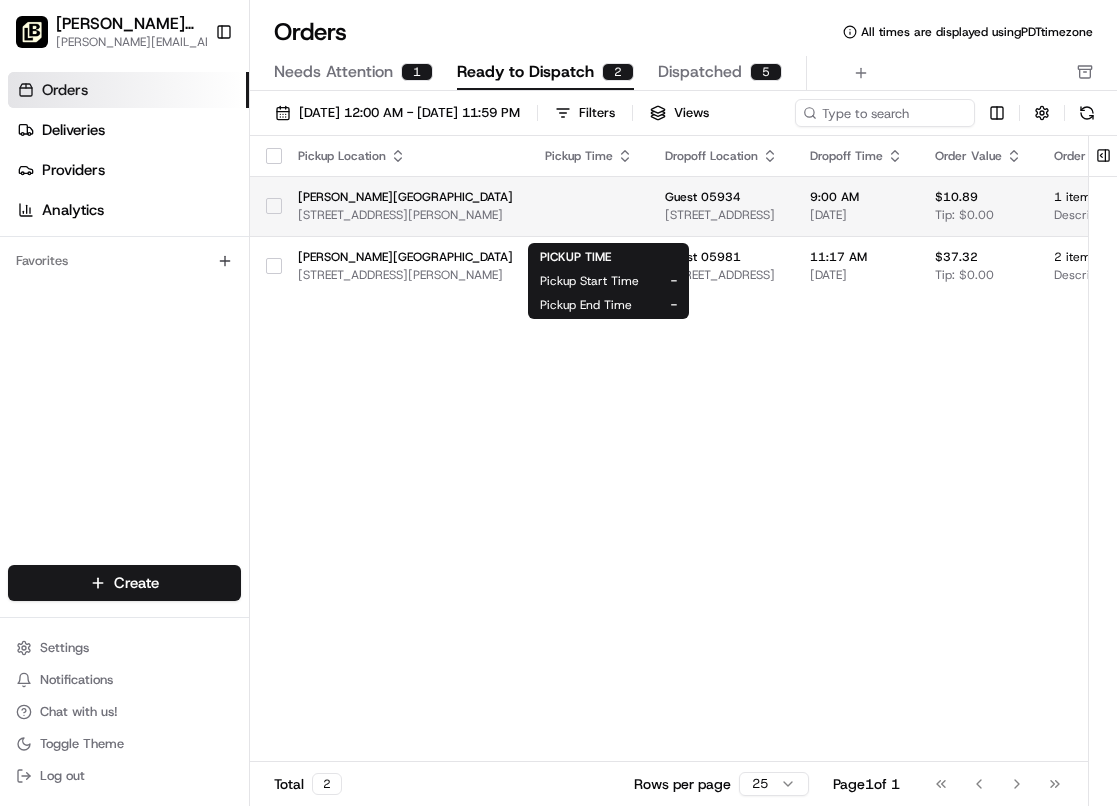 click at bounding box center [589, 206] 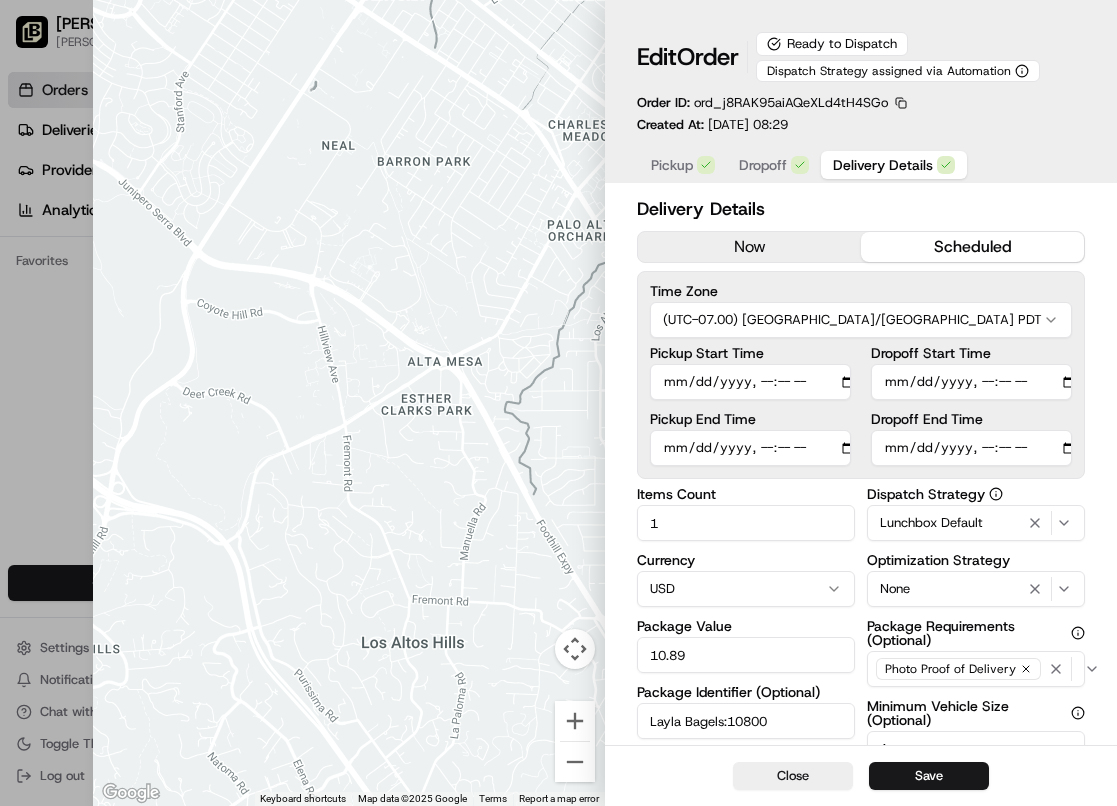 click at bounding box center [349, 403] 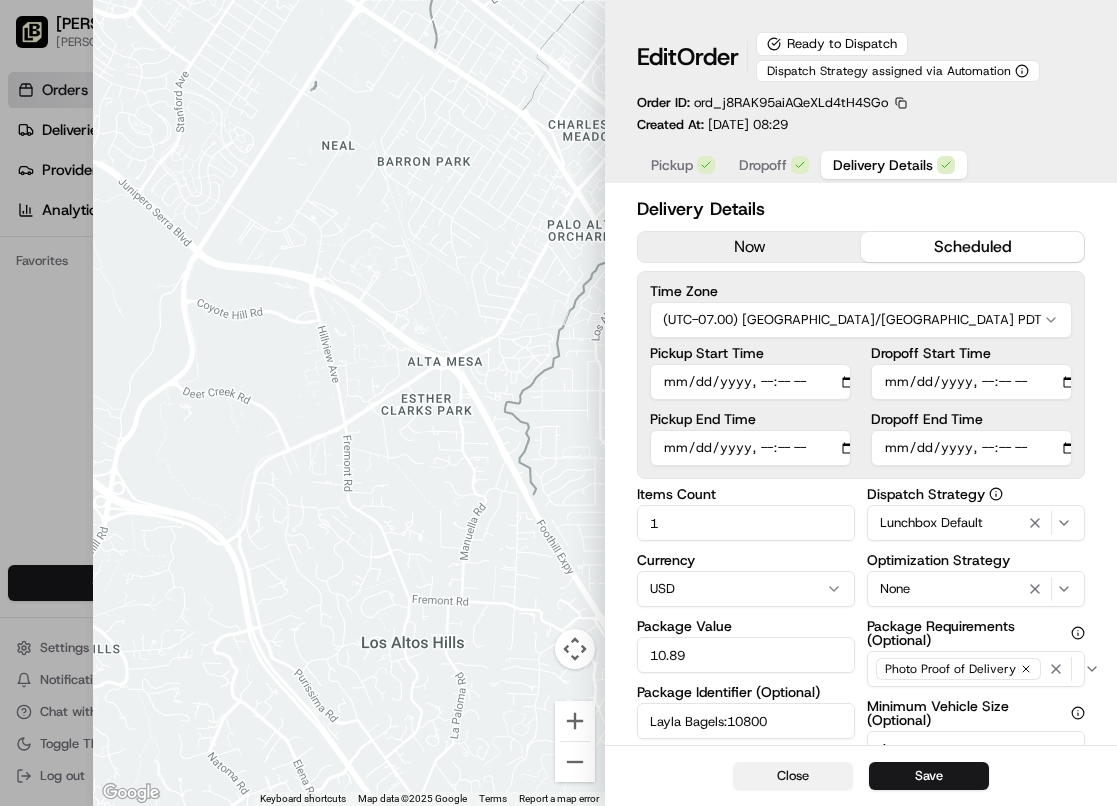 click on "Close" at bounding box center [793, 776] 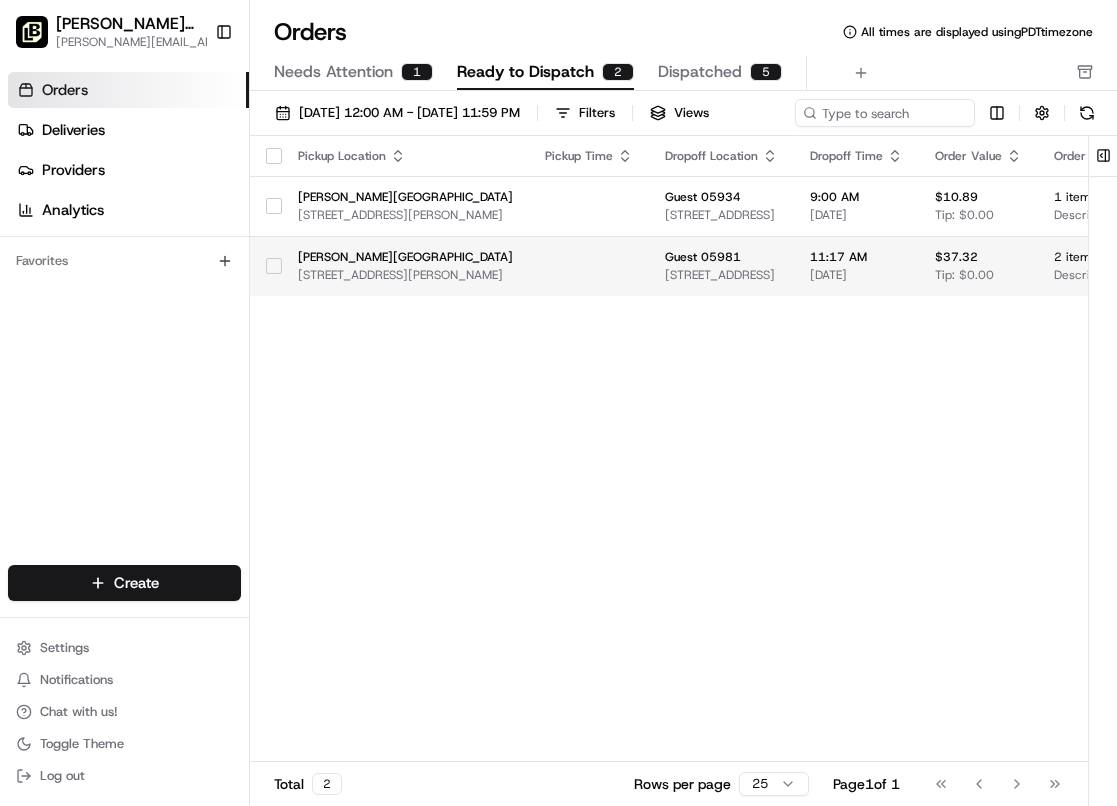 click on "[STREET_ADDRESS]" at bounding box center [721, 275] 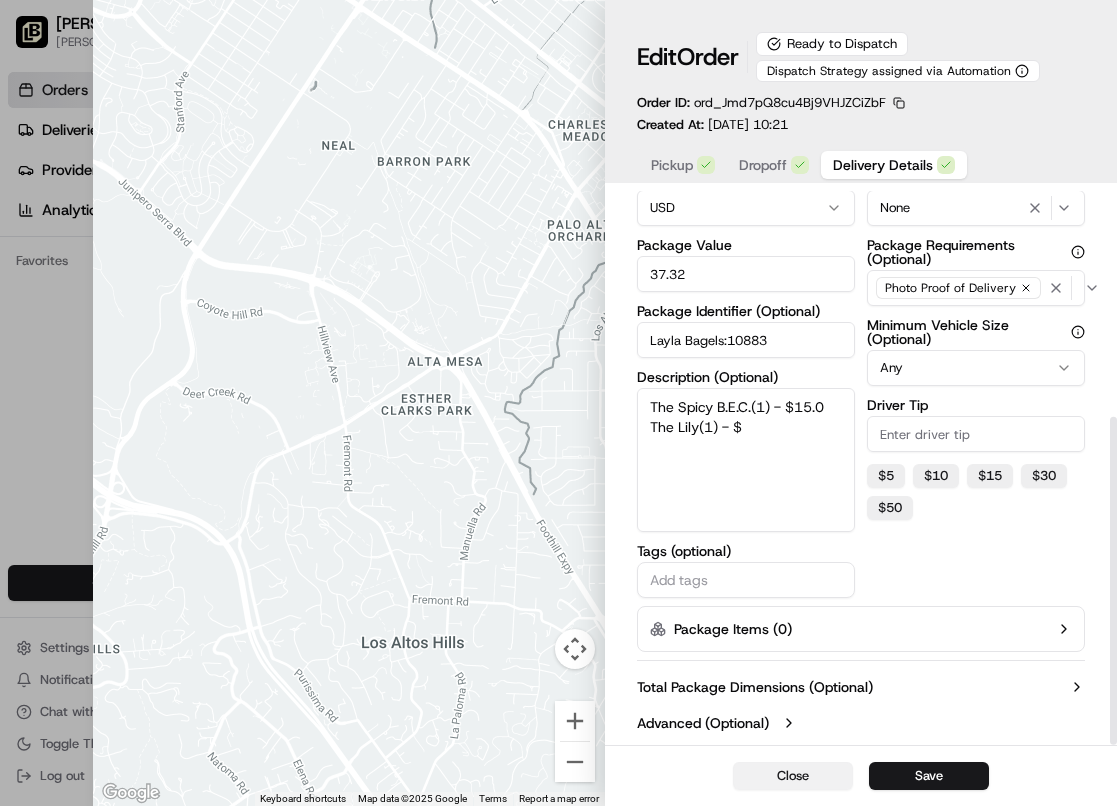 click on "Close" at bounding box center (793, 776) 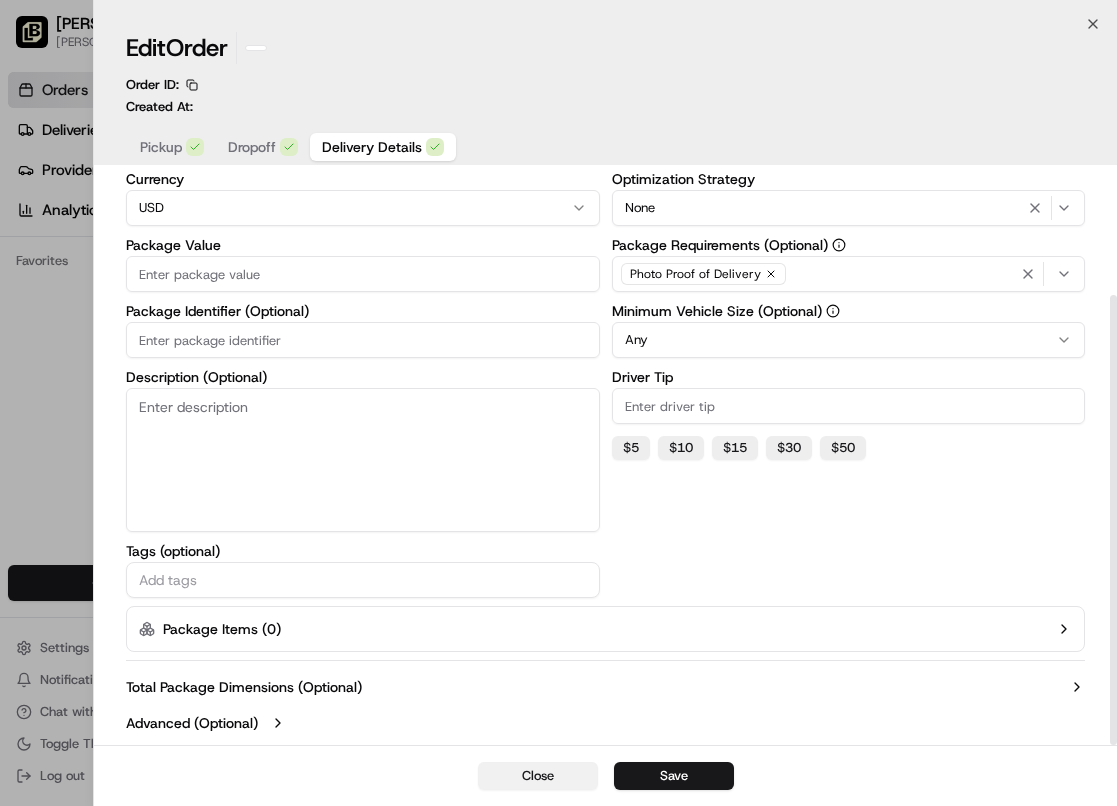 scroll, scrollTop: 155, scrollLeft: 0, axis: vertical 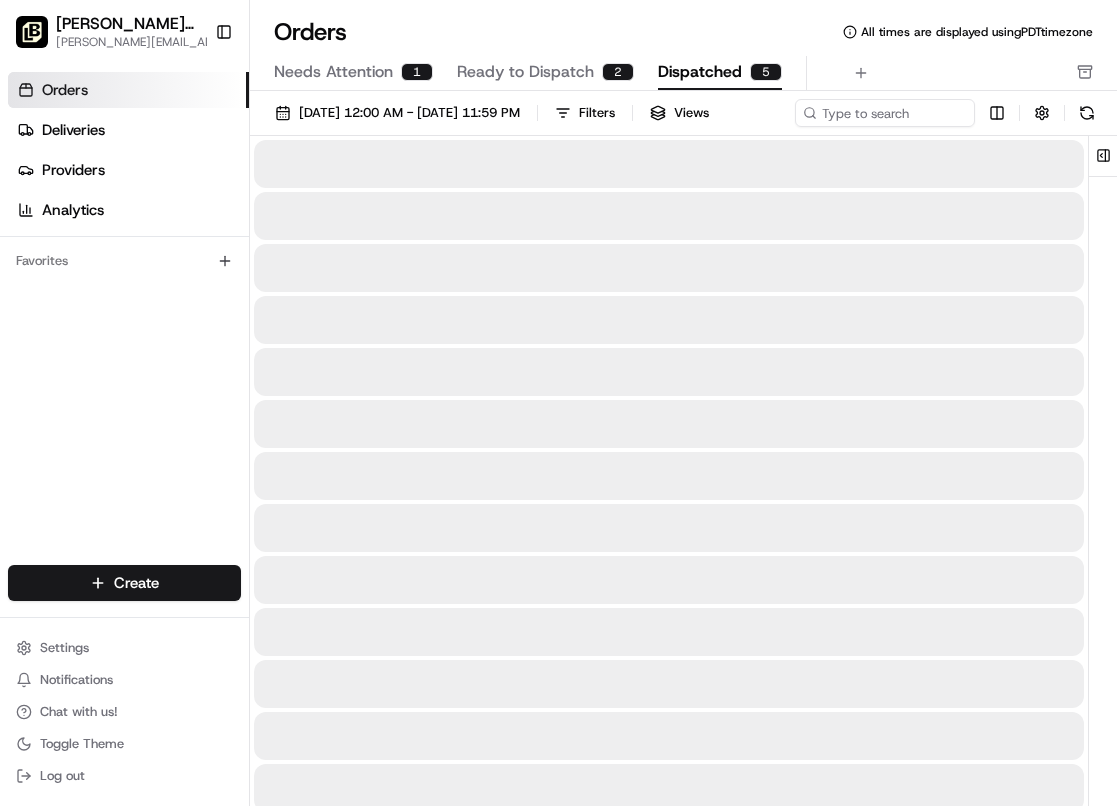 click on "Dispatched" at bounding box center (700, 72) 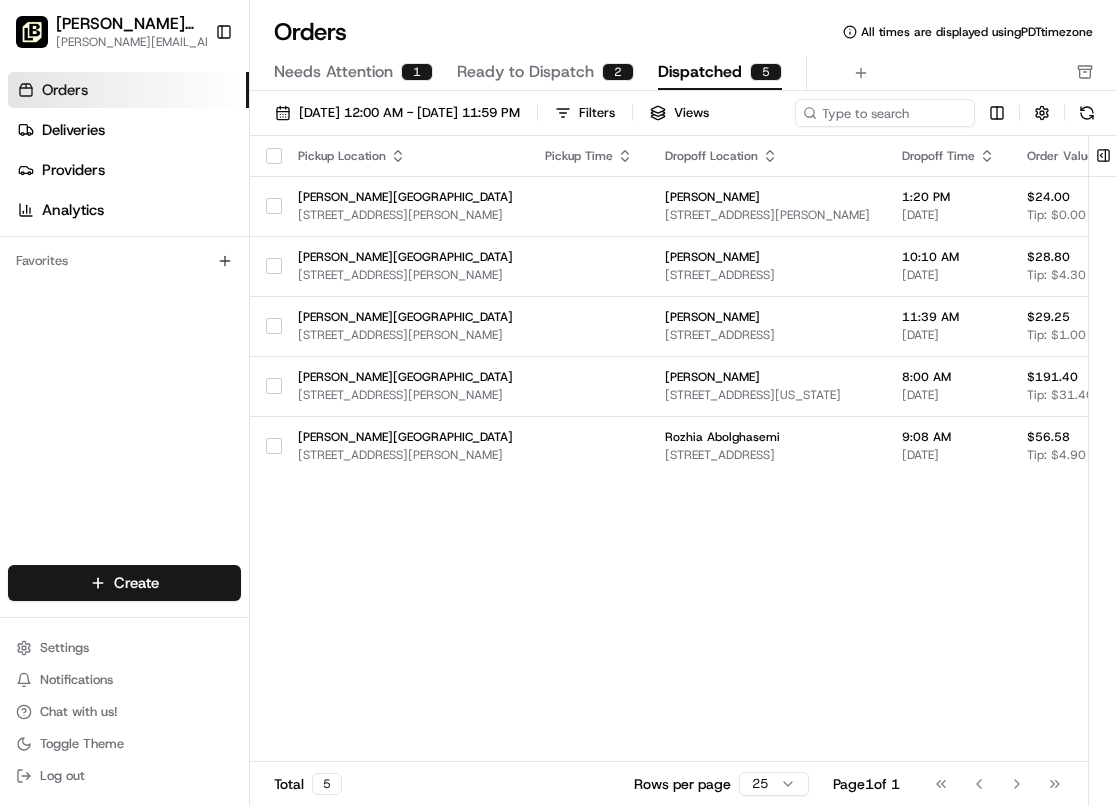 click on "Needs Attention" at bounding box center [333, 72] 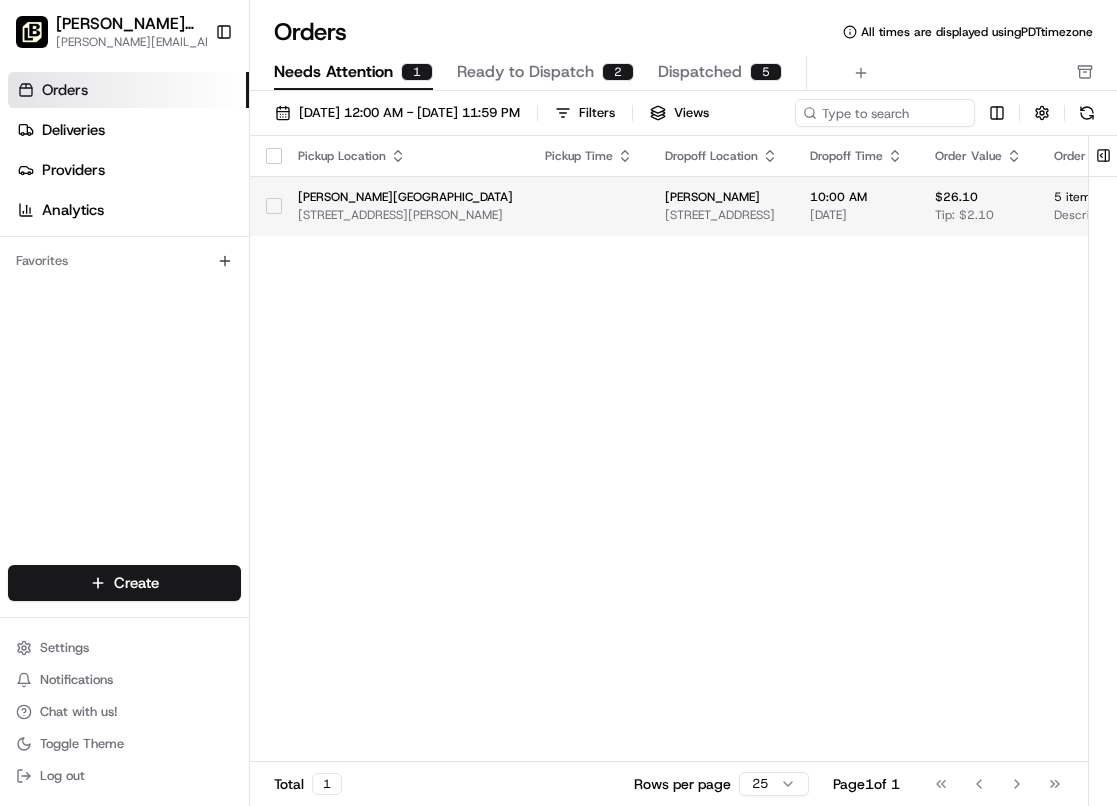 click on "[PERSON_NAME][GEOGRAPHIC_DATA]" at bounding box center [405, 197] 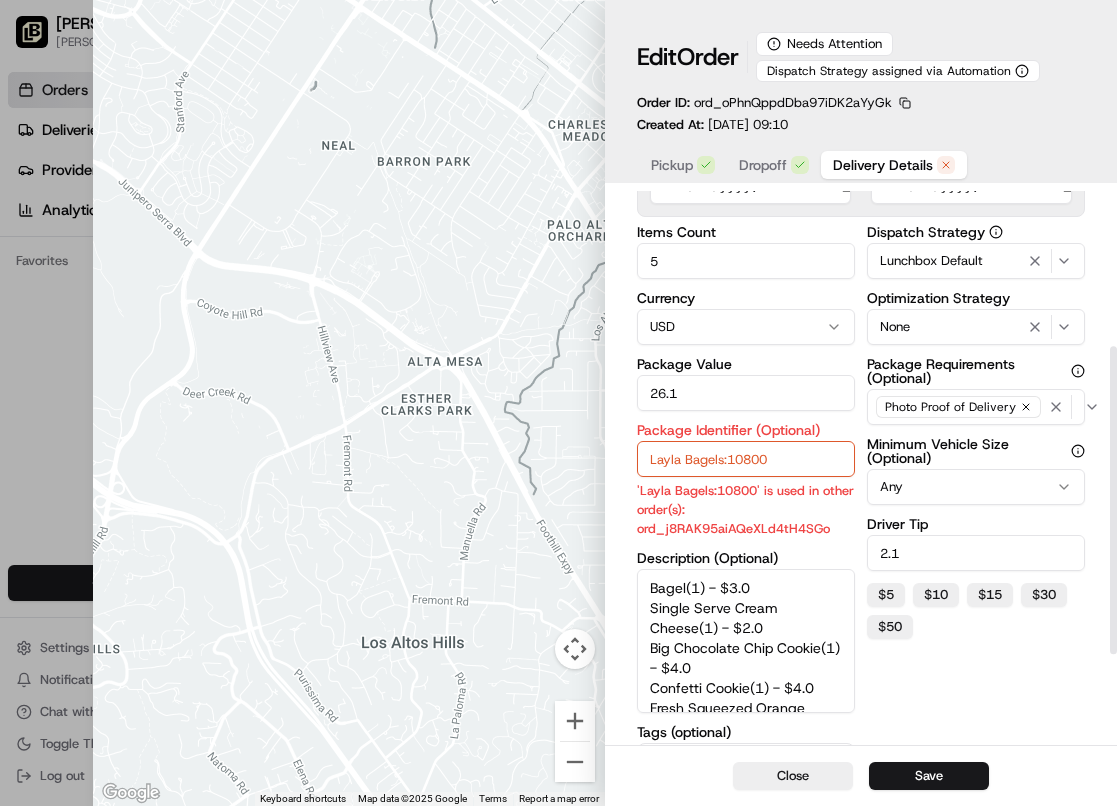 scroll, scrollTop: 279, scrollLeft: 0, axis: vertical 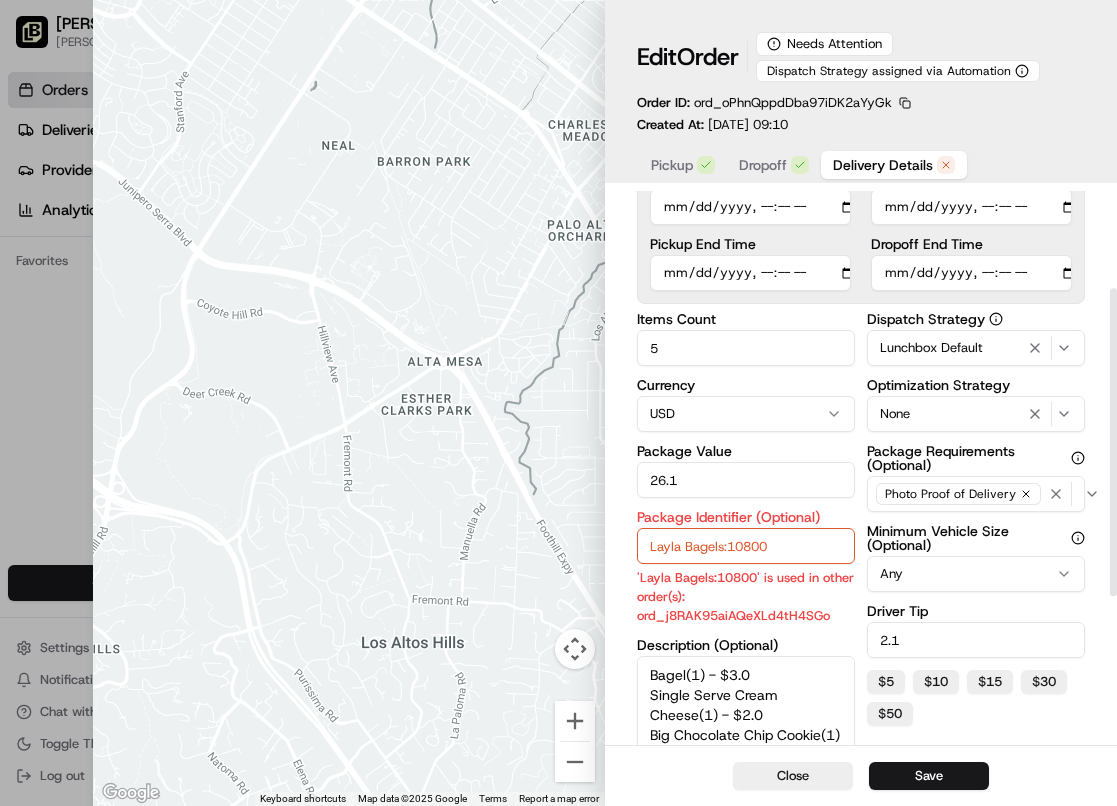 click on "Layla Bagels:10800" at bounding box center [746, 546] 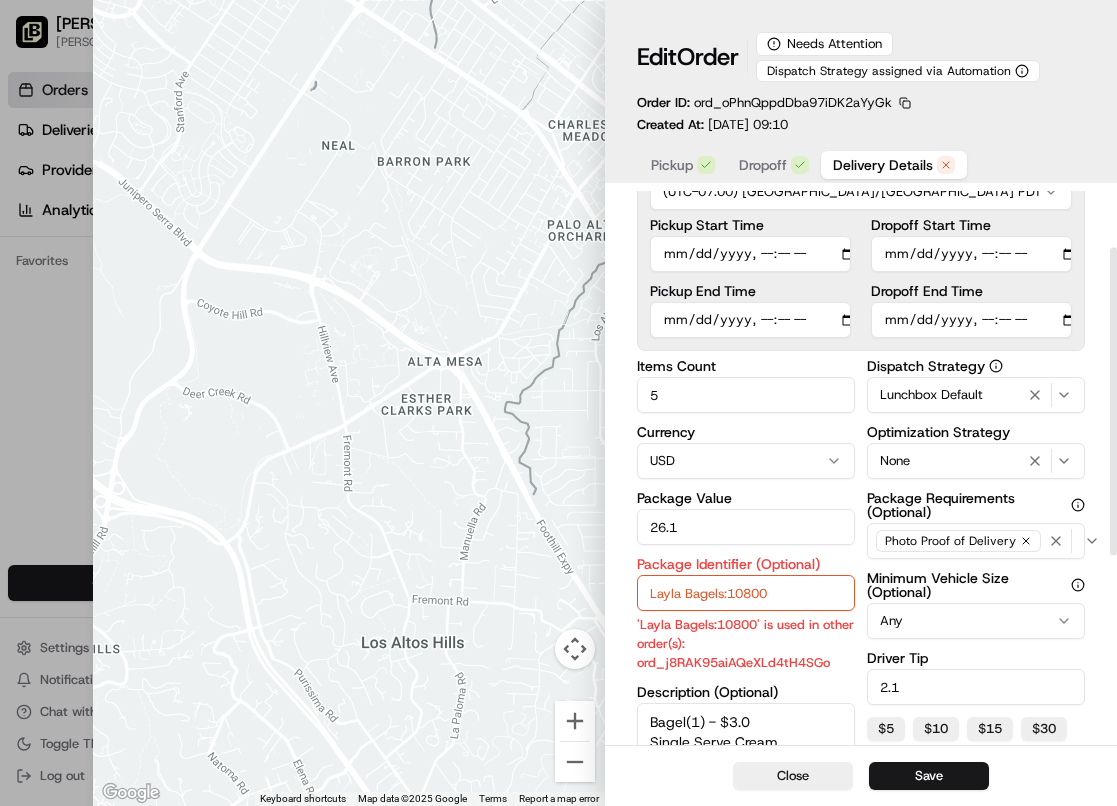 scroll, scrollTop: 134, scrollLeft: 0, axis: vertical 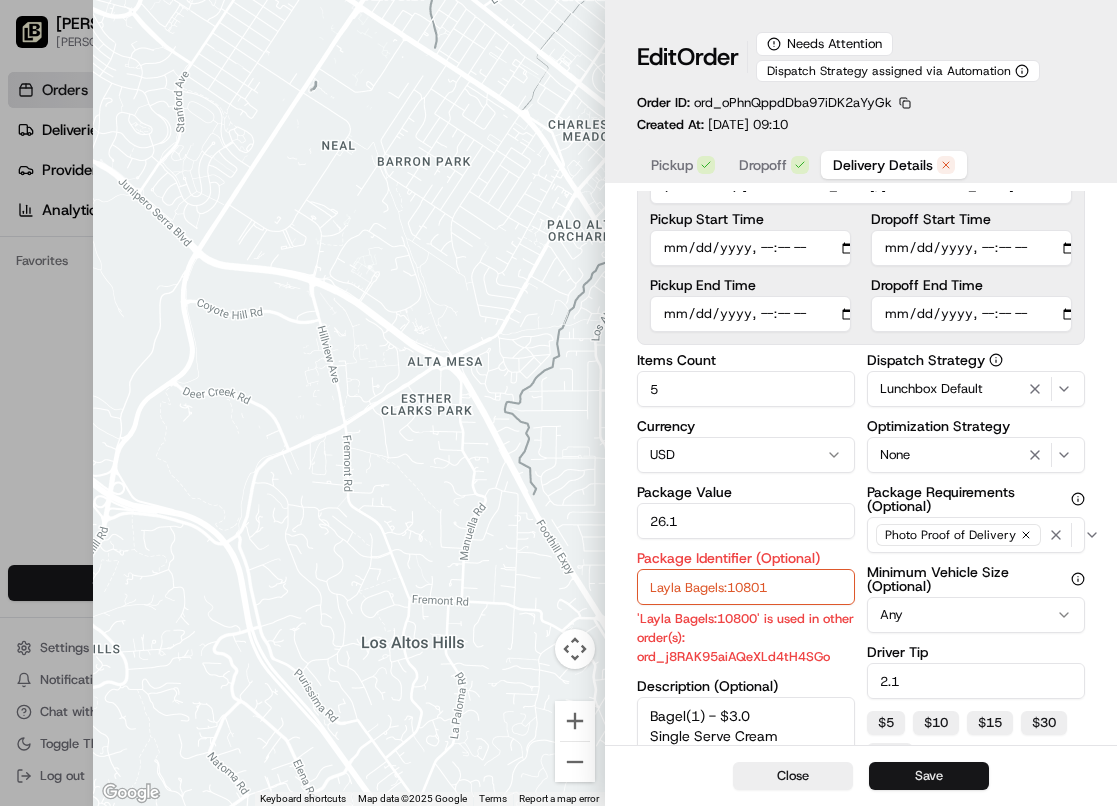 type on "Layla Bagels:10801" 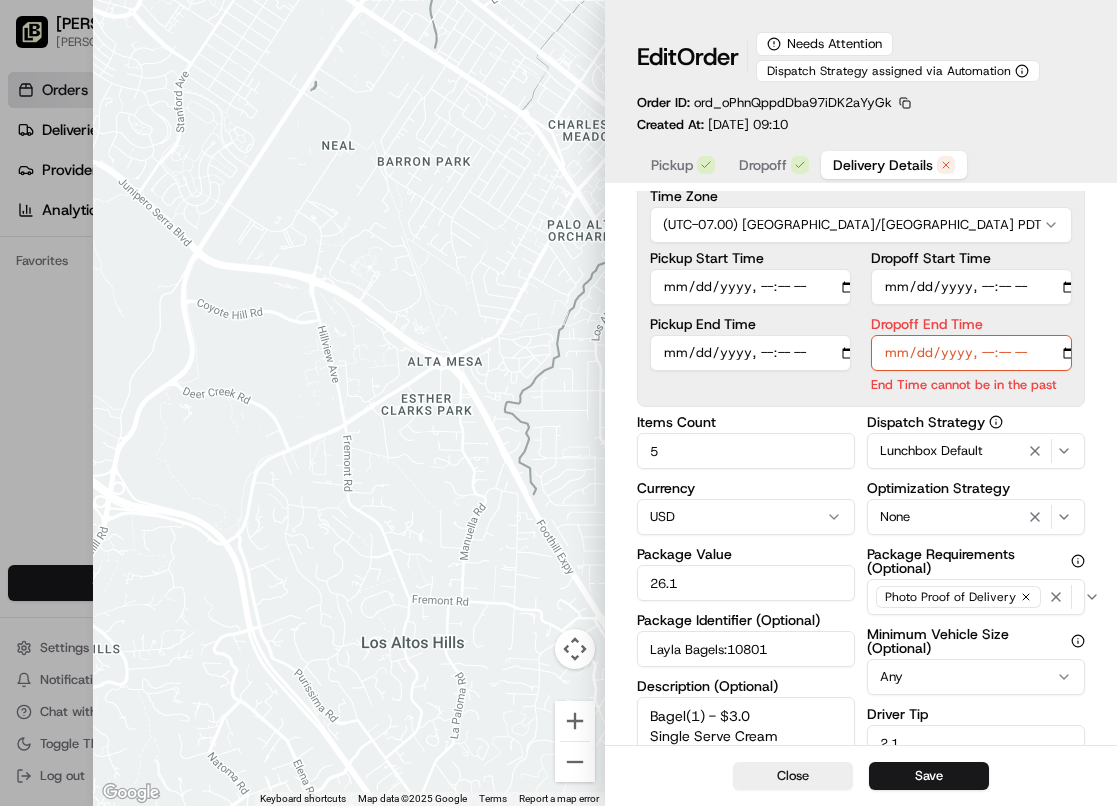 scroll, scrollTop: 78, scrollLeft: 0, axis: vertical 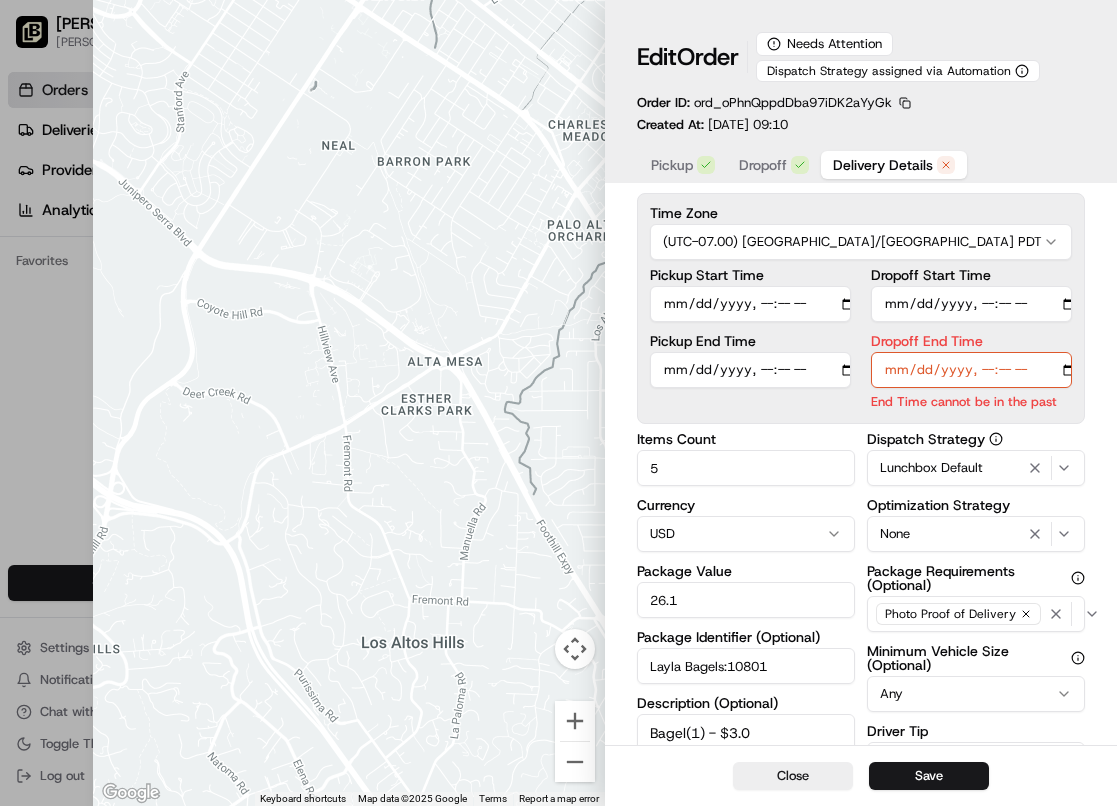 click on "Dropoff End Time" at bounding box center [971, 370] 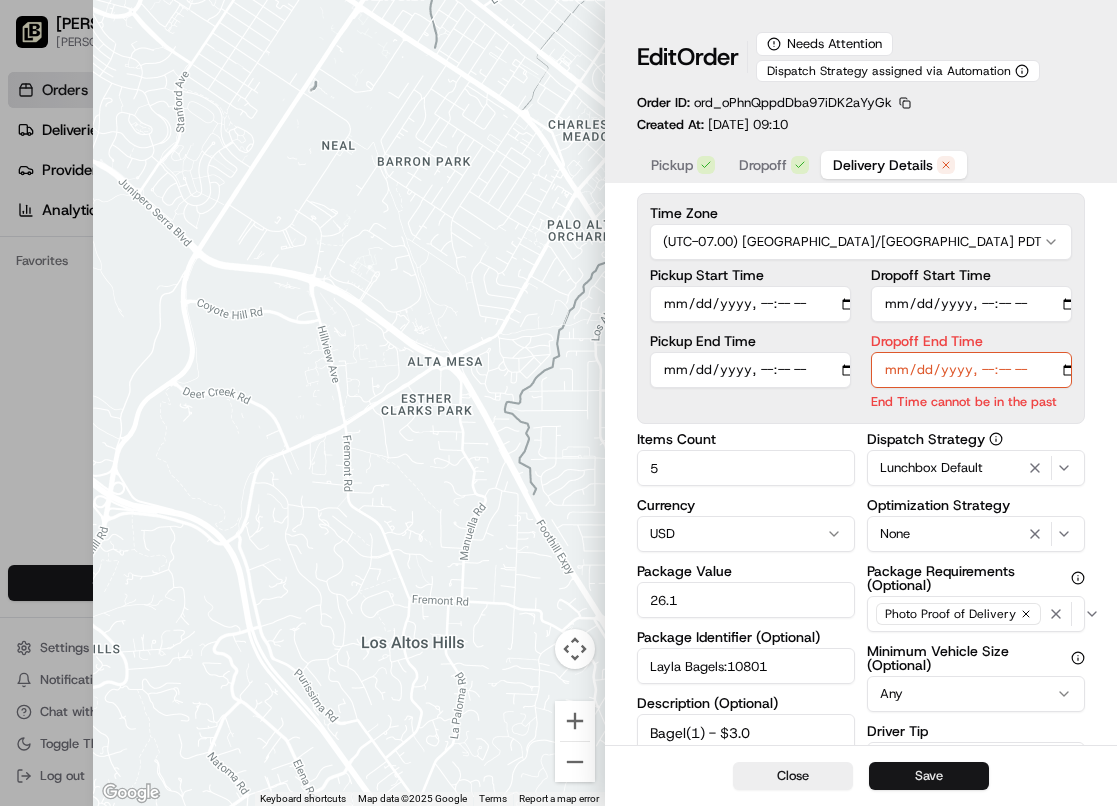 type on "[DATE]T12:00" 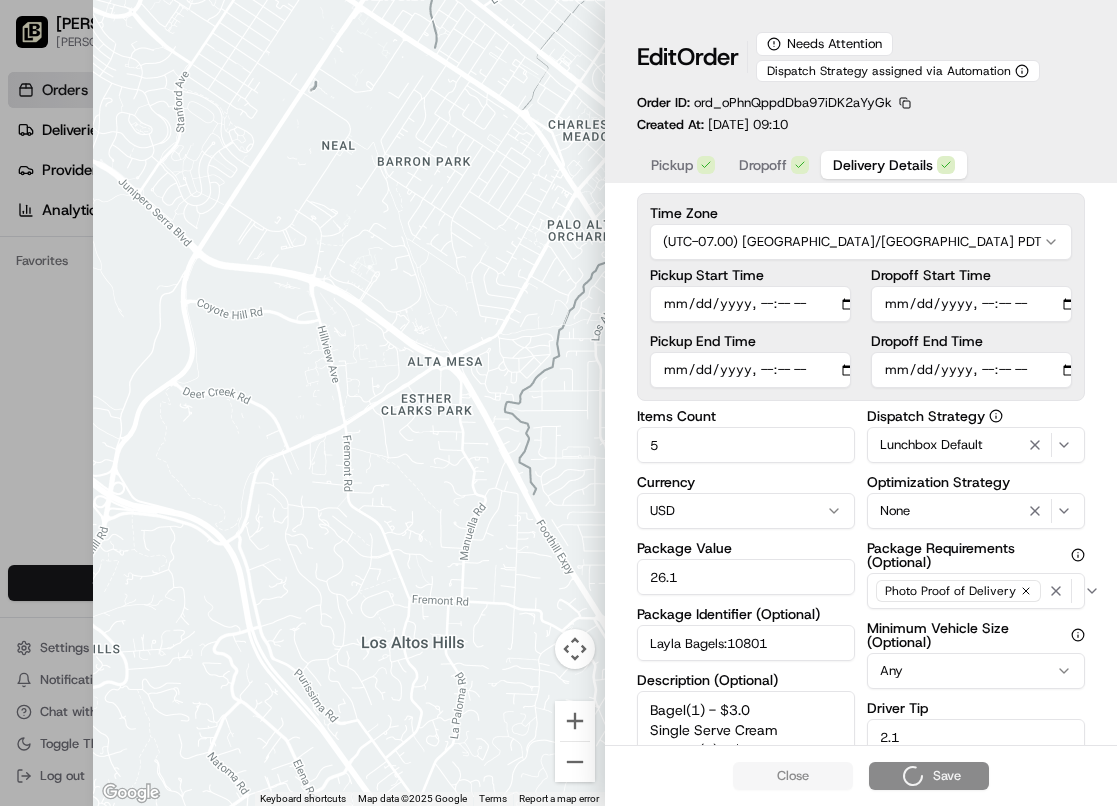 type on "1" 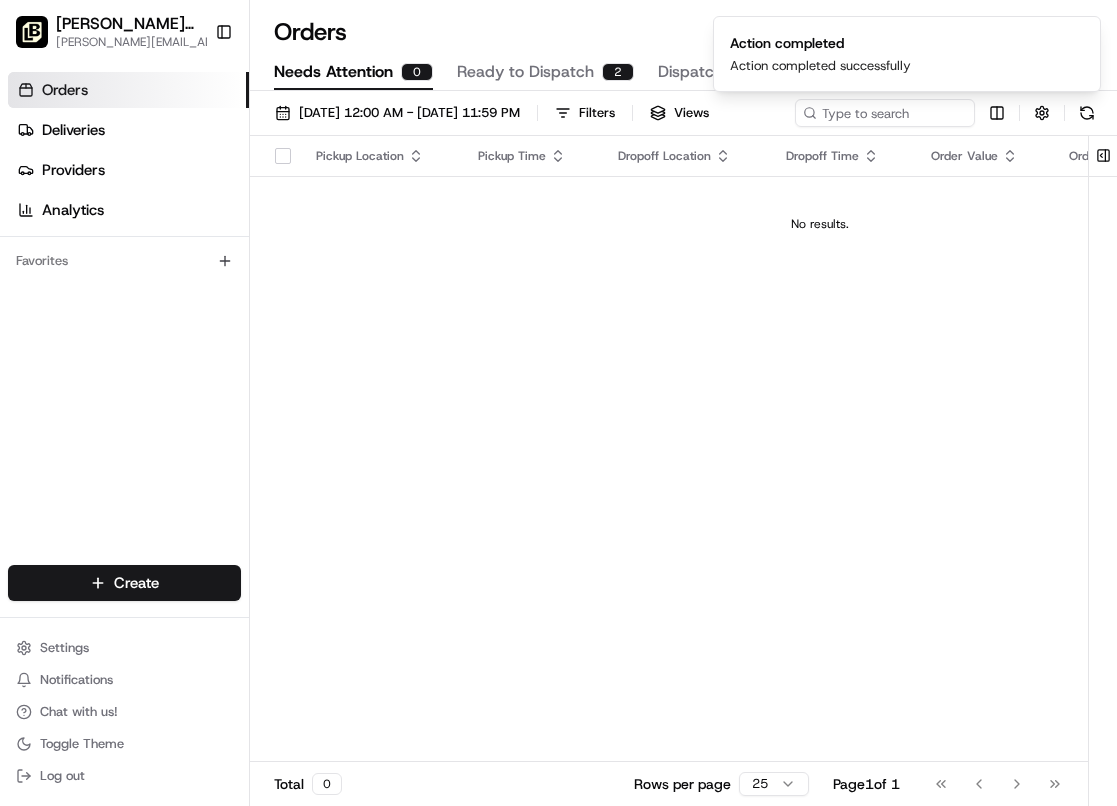 click on "Orders All times are displayed using  PDT  timezone Needs Attention 0 Ready to Dispatch 2 Dispatched 5 [DATE] 12:00 AM - [DATE] 11:59 PM Filters Views Pickup Location Pickup Time Dropoff Location Dropoff Time Order Value Order Details Delivery Details Actions No results. Total 0 Rows per page 25 Page  1  of   1 Go to first page Go to previous page Go to next page Go to last page" at bounding box center (683, 403) 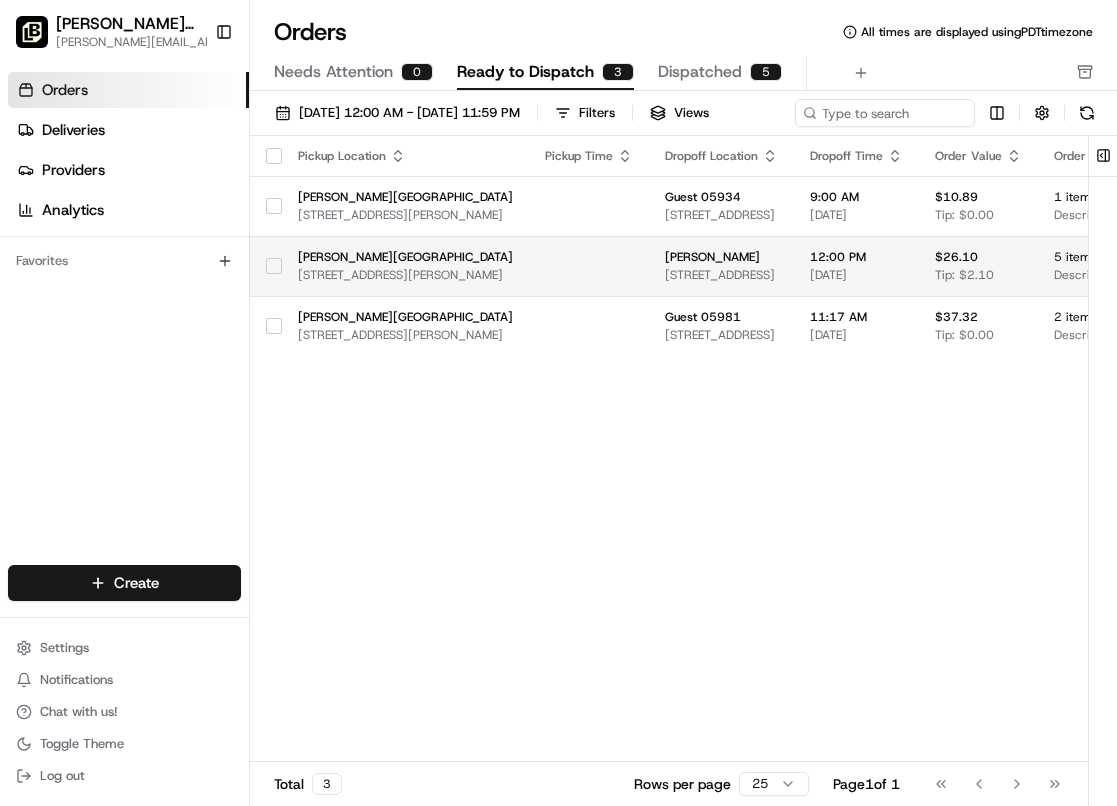 click at bounding box center (589, 266) 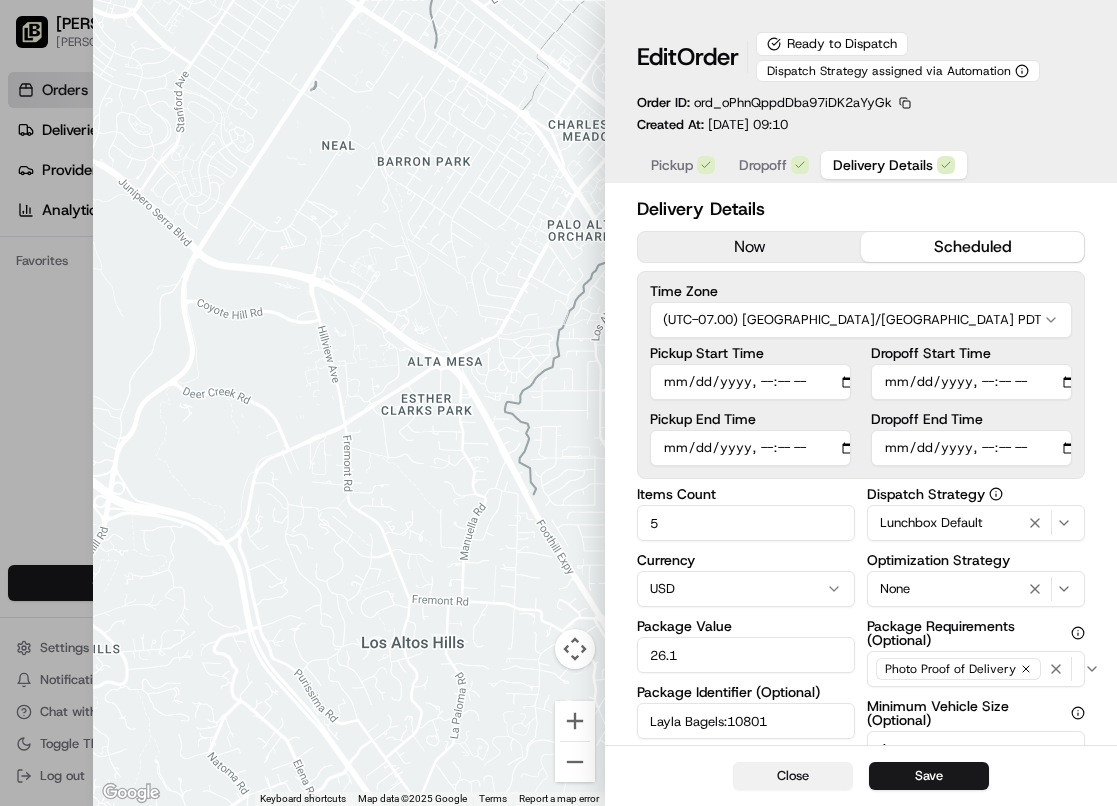 click on "Close" at bounding box center (793, 776) 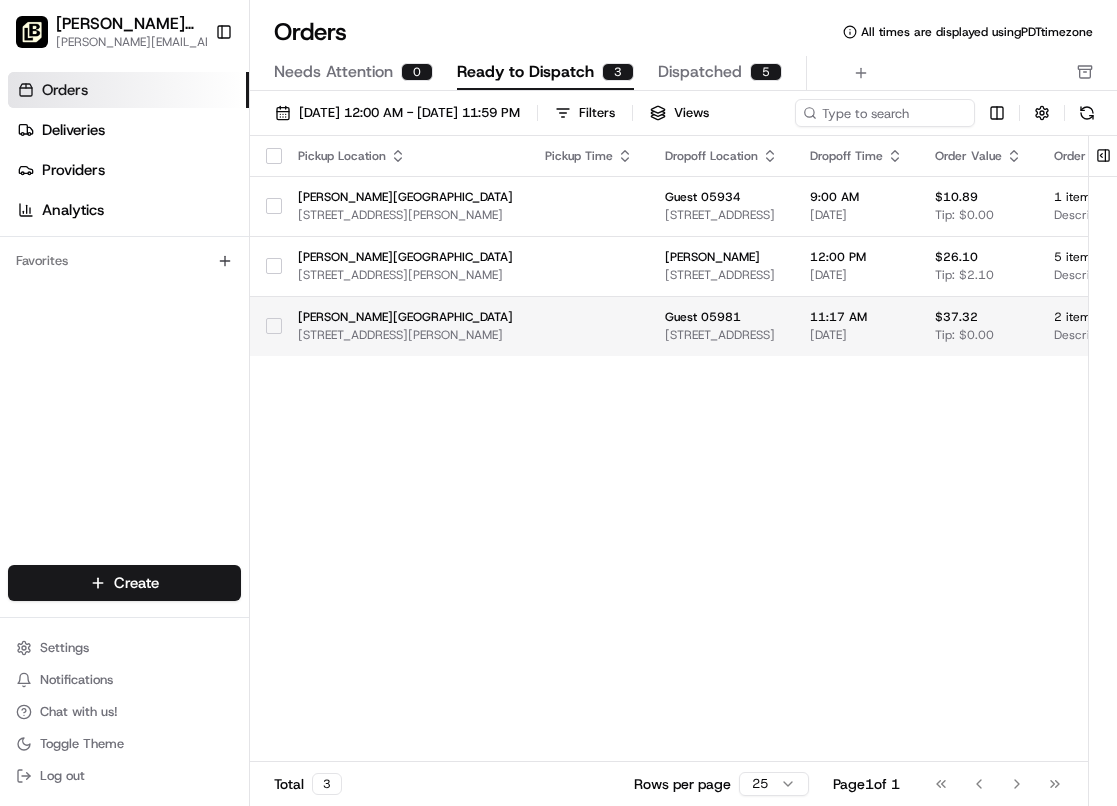 click on "[PERSON_NAME][GEOGRAPHIC_DATA]" at bounding box center [405, 317] 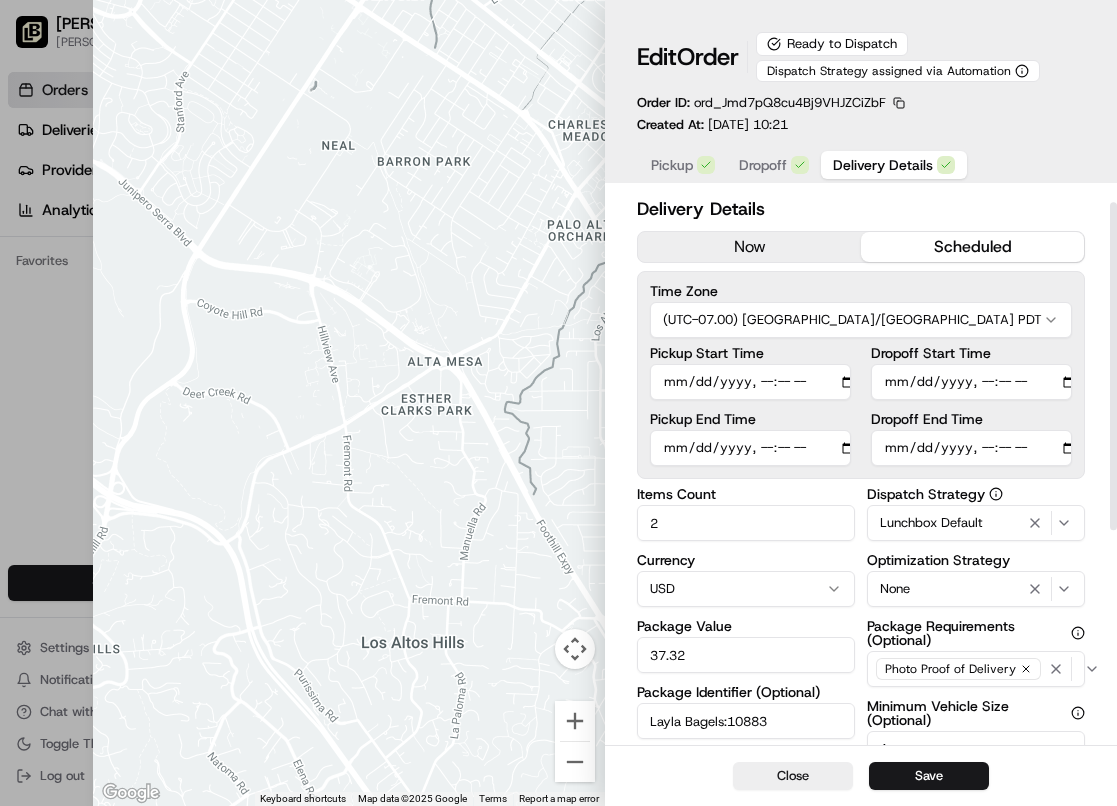 scroll, scrollTop: 55, scrollLeft: 0, axis: vertical 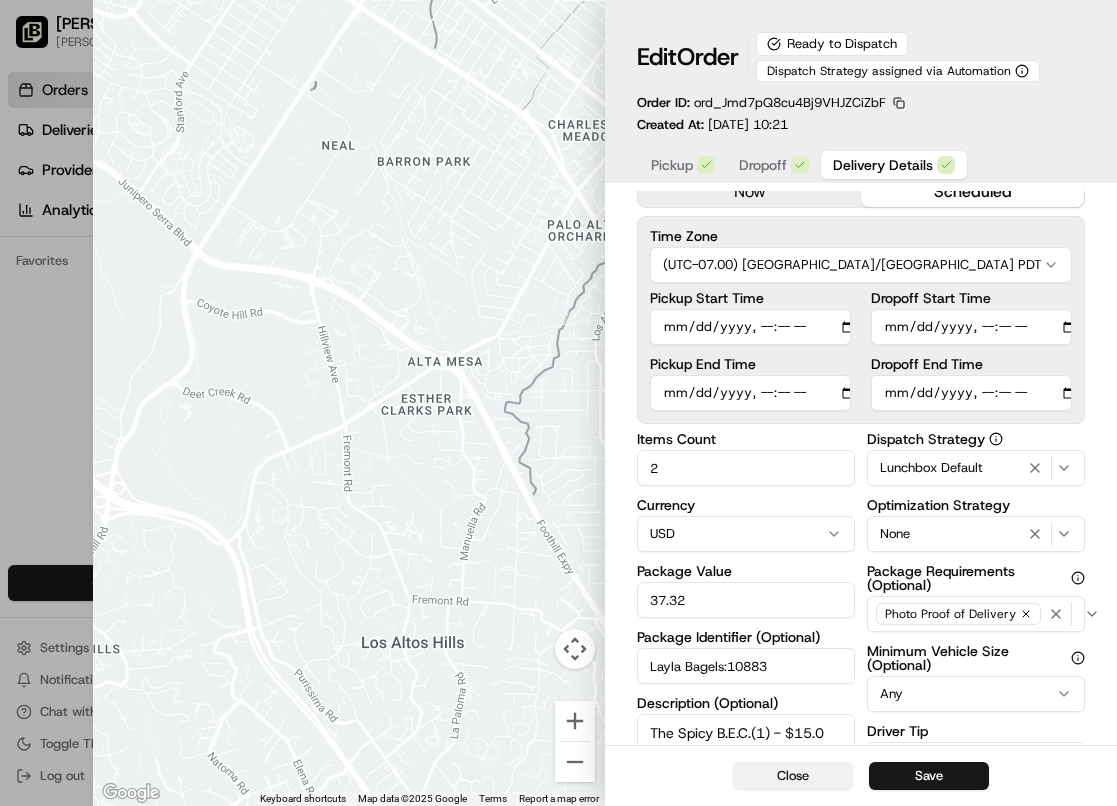 click on "Close" at bounding box center [793, 776] 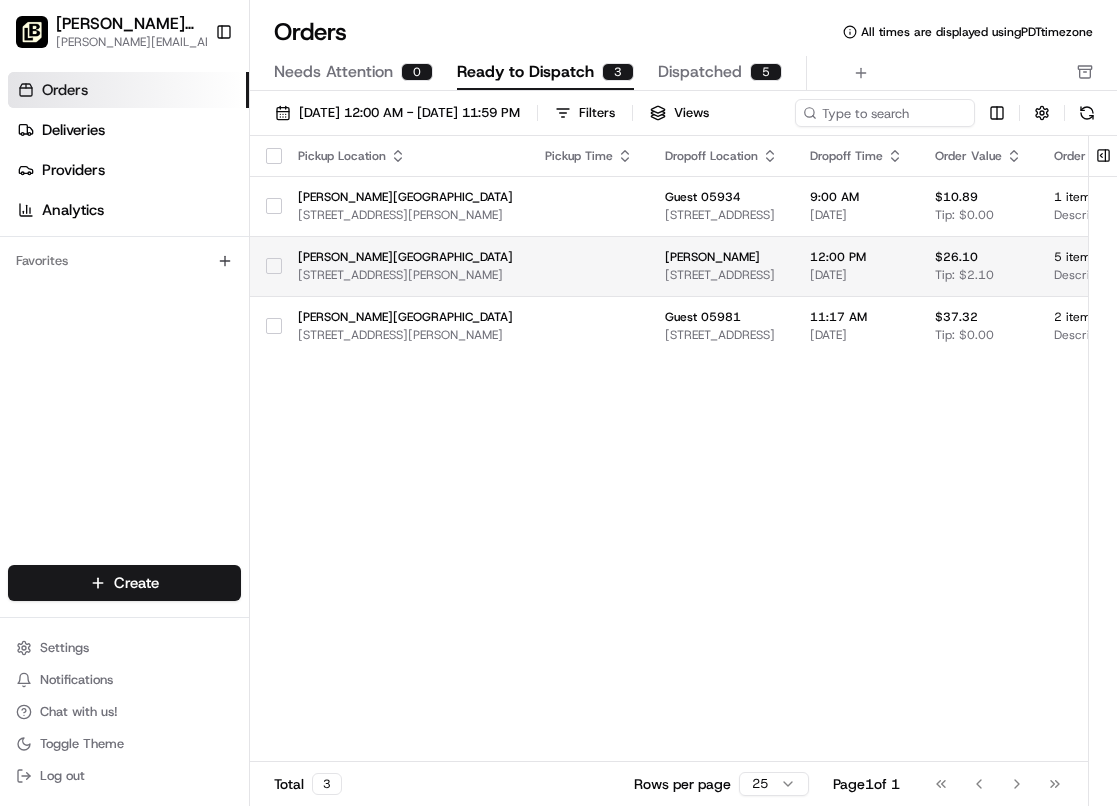 click on "[STREET_ADDRESS]" at bounding box center [721, 275] 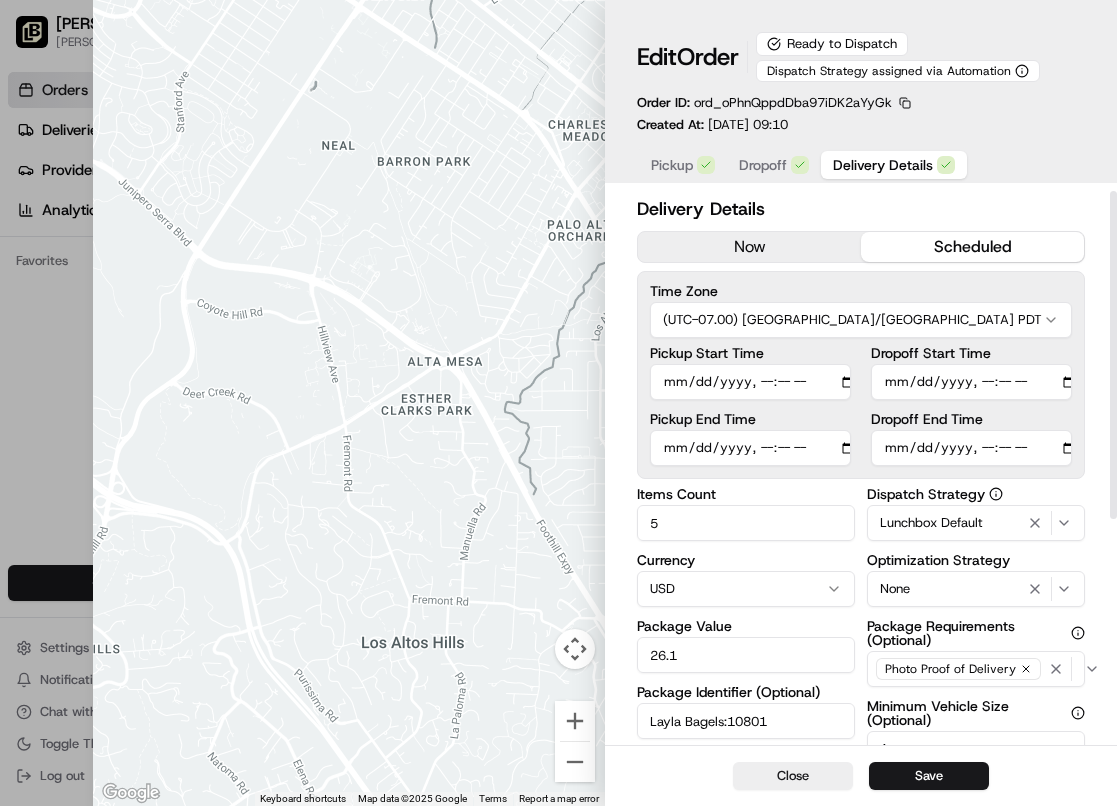 scroll, scrollTop: 0, scrollLeft: 0, axis: both 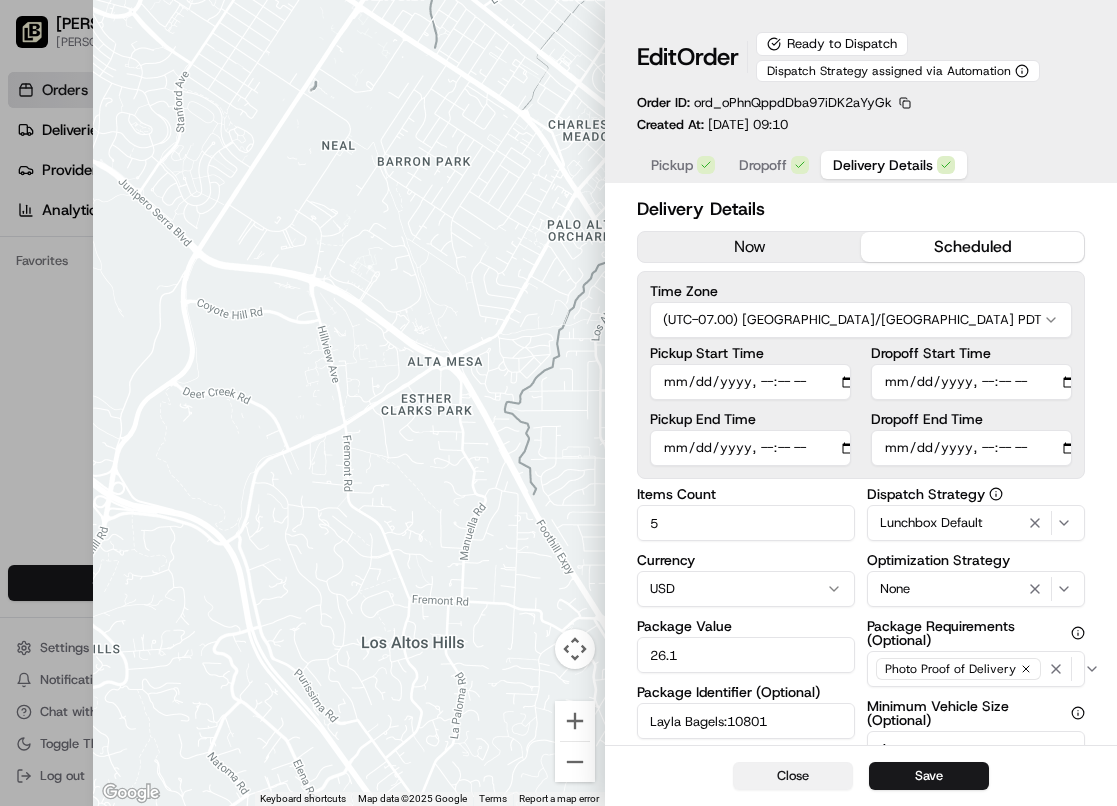 click on "Close" at bounding box center [793, 776] 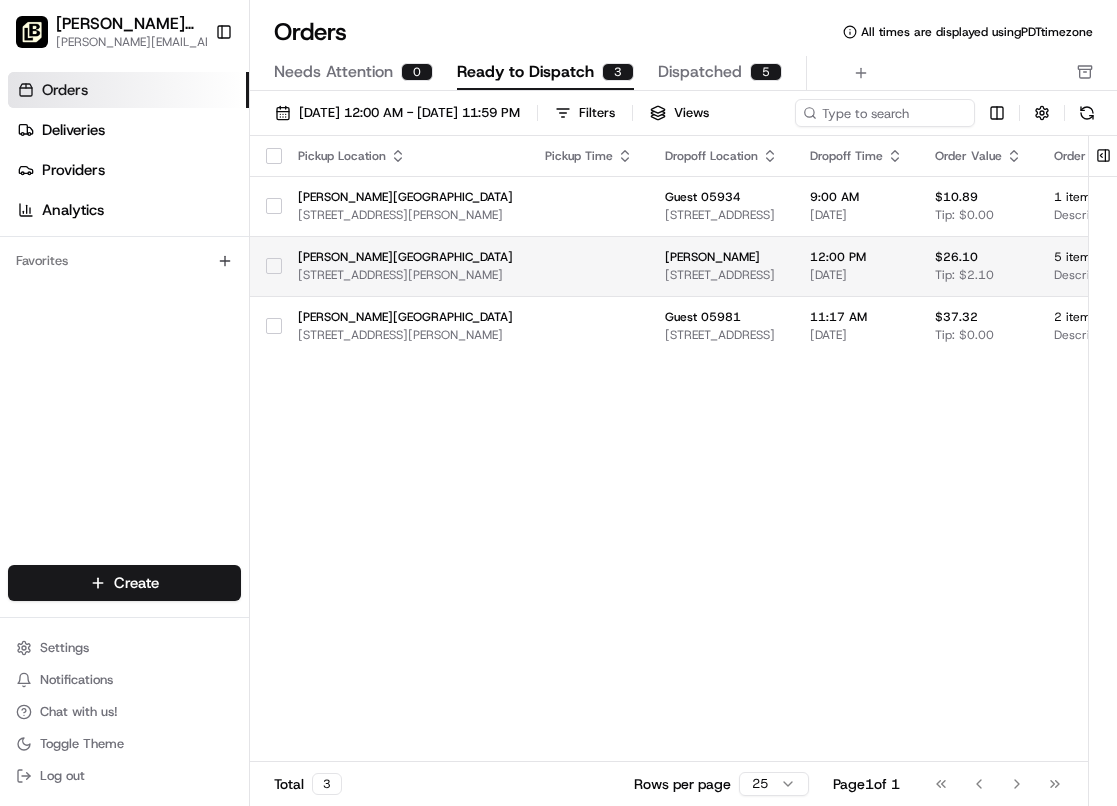 click on "[PERSON_NAME]" at bounding box center [721, 257] 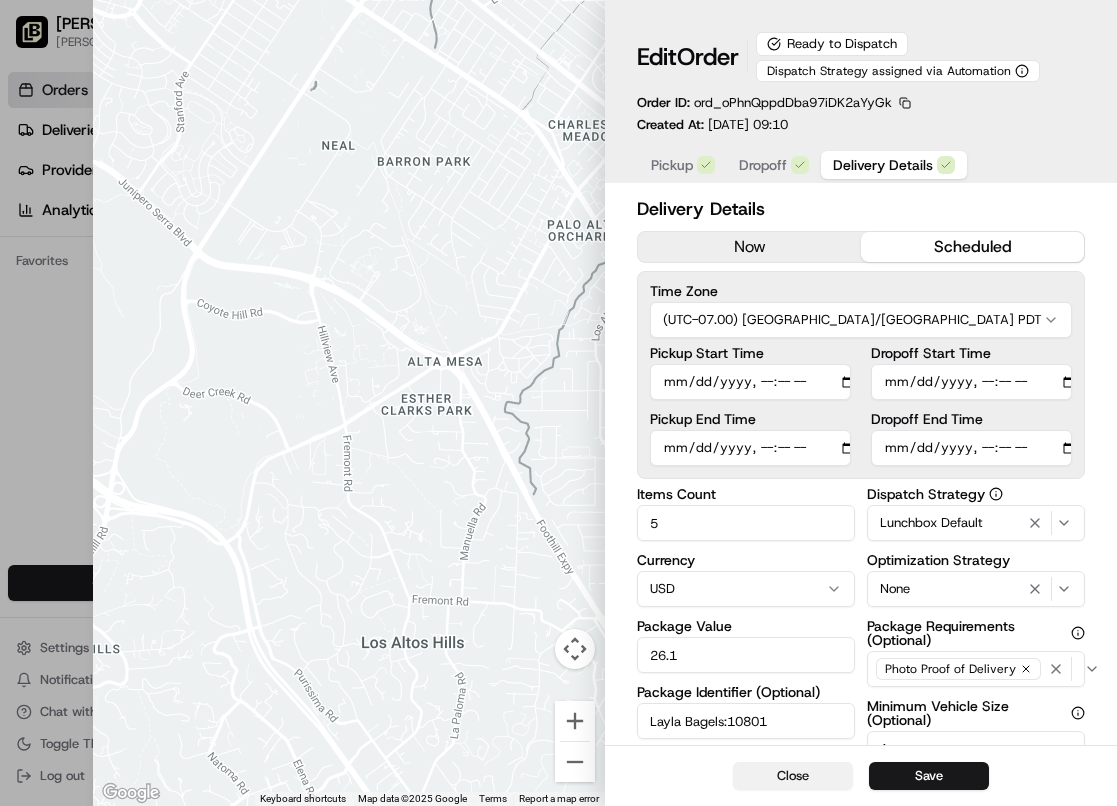 click on "Close" at bounding box center [793, 776] 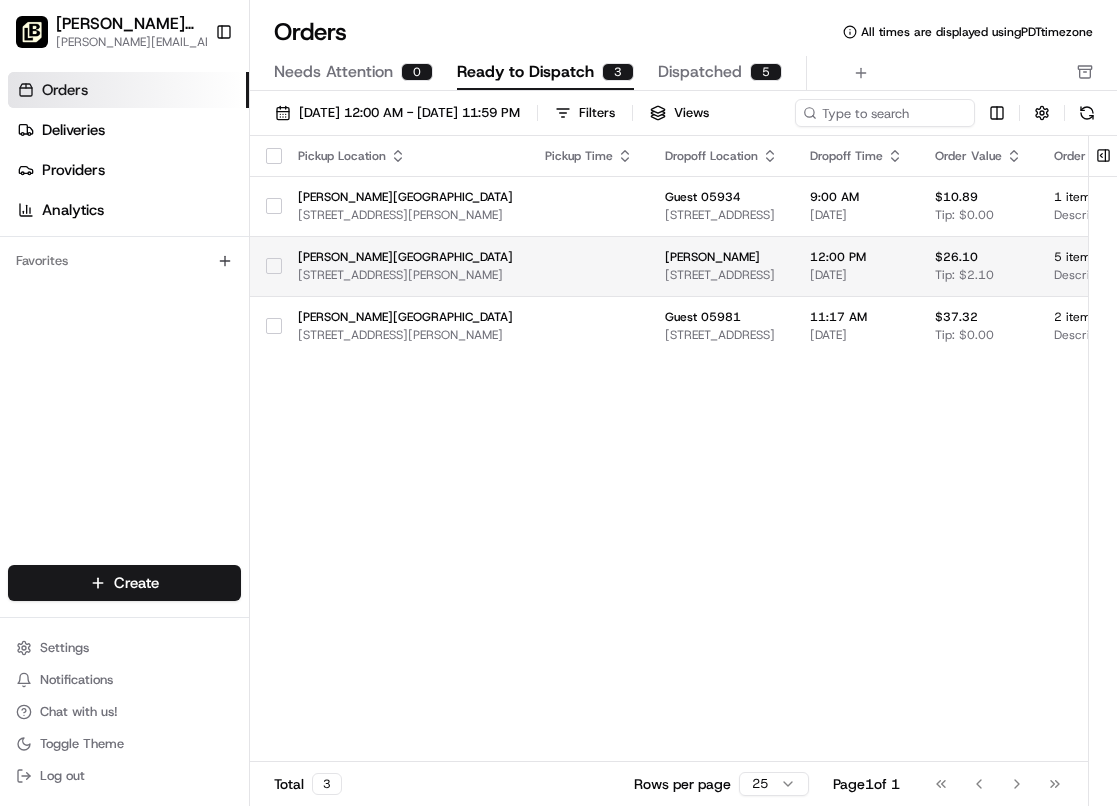 click on "[STREET_ADDRESS]" at bounding box center [721, 275] 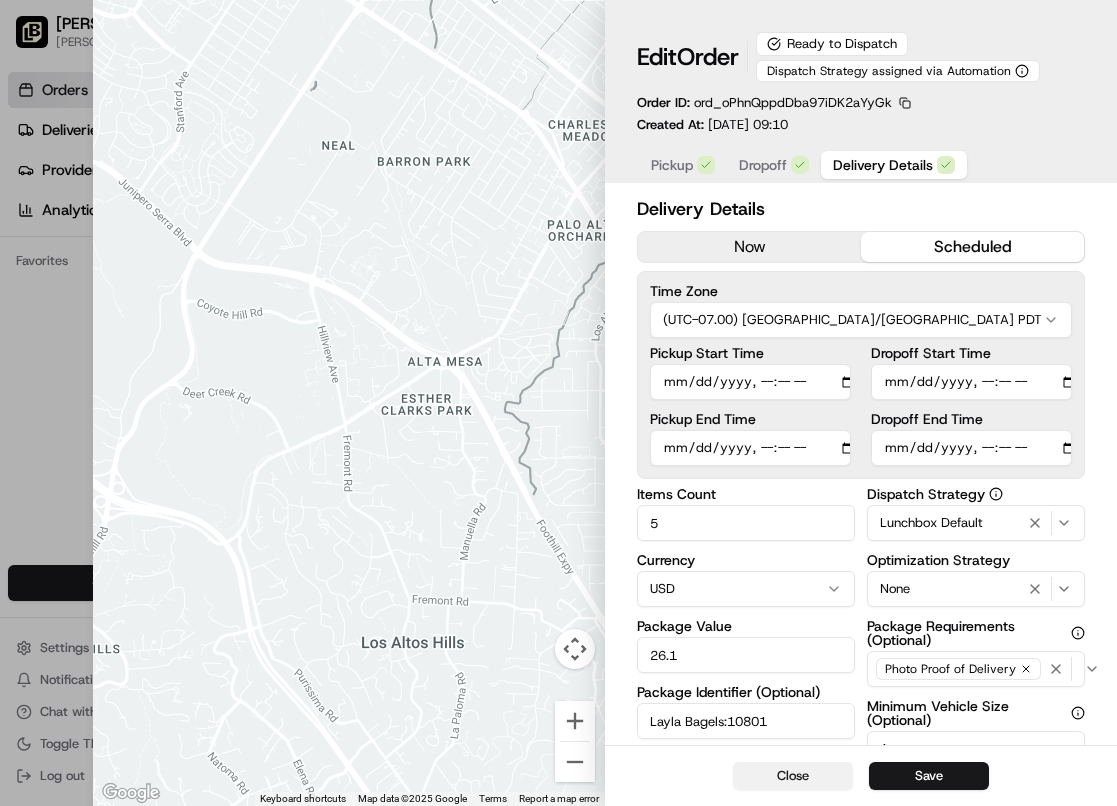 click on "Close" at bounding box center [793, 776] 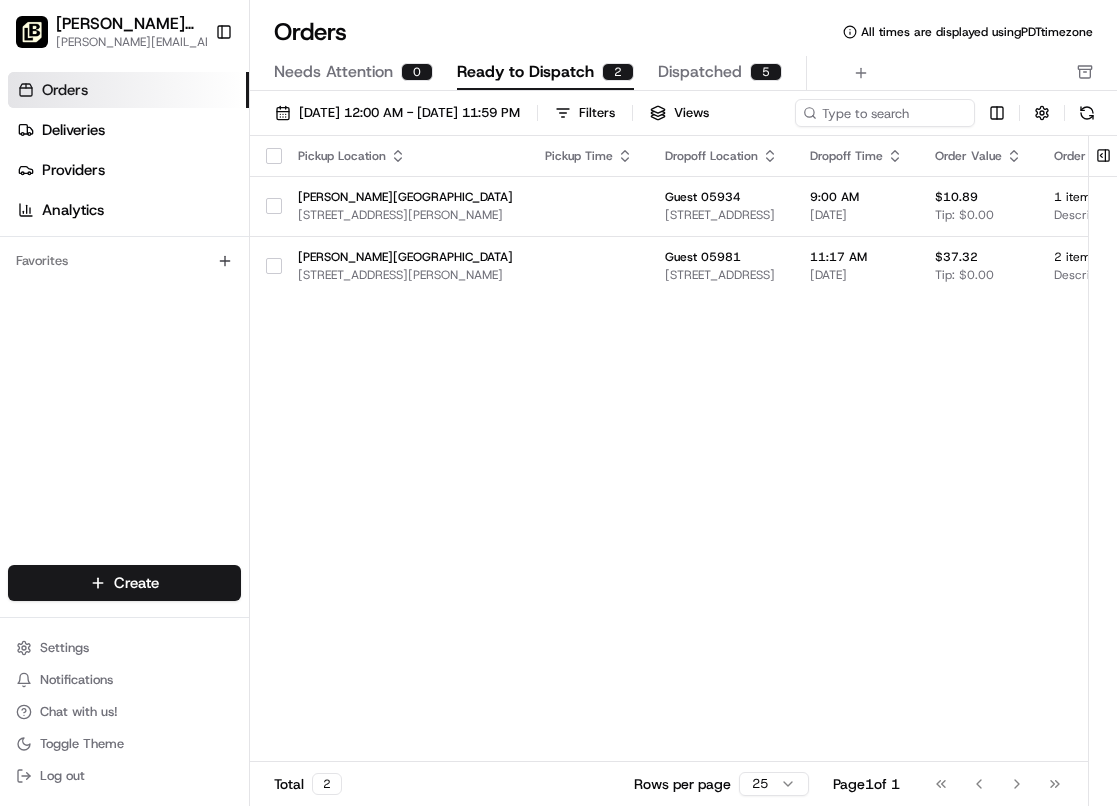 click on "Orders All times are displayed using  PDT  timezone Needs Attention 0 Ready to Dispatch 2 Dispatched 5 [DATE] 12:00 AM - [DATE] 11:59 PM Filters Views Pickup Location Pickup Time Dropoff Location Dropoff Time Order Value Order Details Delivery Details Provider Actions [PERSON_NAME][GEOGRAPHIC_DATA] [STREET_ADDRESS][PERSON_NAME] Guest 05934 [STREET_ADDRESS] 9:00 AM [DATE] $10.89 Tip: $0.00 1   item Description:  Bagel(1) - $3.0
scheduled + 1 Assign Provider [PERSON_NAME][GEOGRAPHIC_DATA] [STREET_ADDRESS][PERSON_NAME] Guest 05981 [STREET_ADDRESS] 11:17 AM [DATE] $37.32 Tip: $0.00 2   items Description:  The Spicy B.E.C.(1) - $15.0
The Lily(1) - $
scheduled + 1 Assign Provider Total 2 Rows per page 25 Page  1  of   1 Go to first page Go to previous page Go to next page Go to last page" at bounding box center (683, 403) 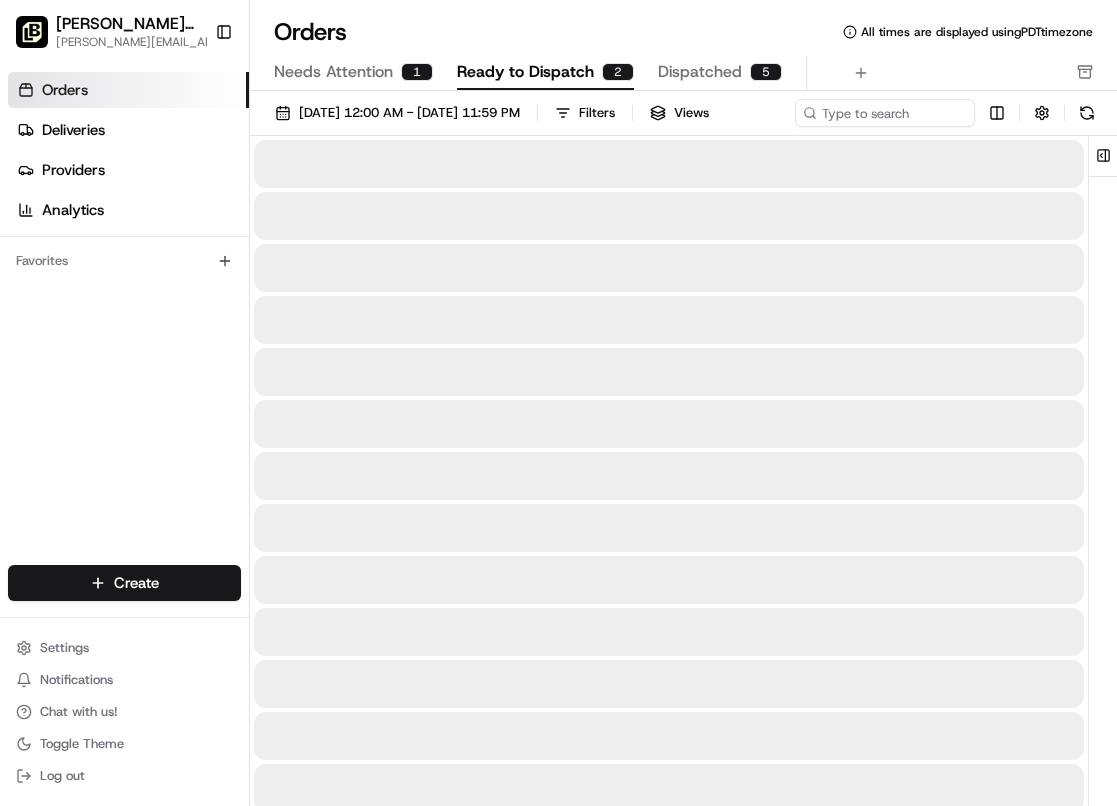 click on "Ready to Dispatch" at bounding box center [525, 72] 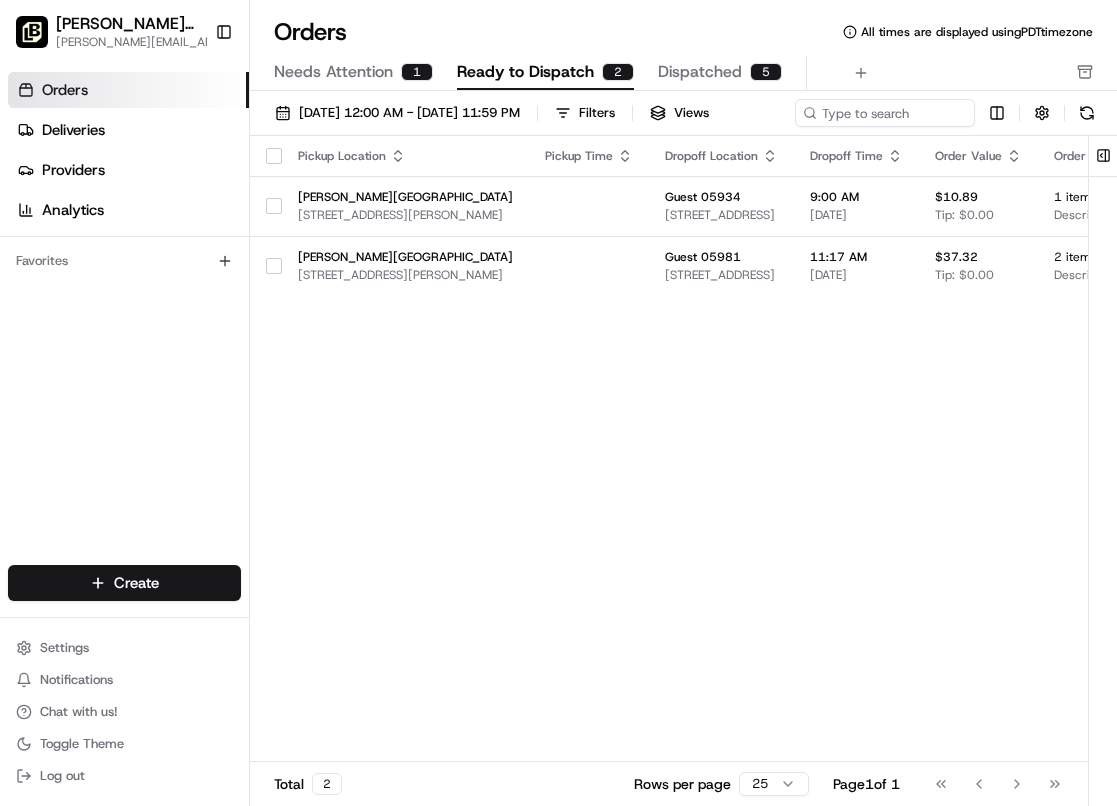 click on "Orders" at bounding box center (310, 32) 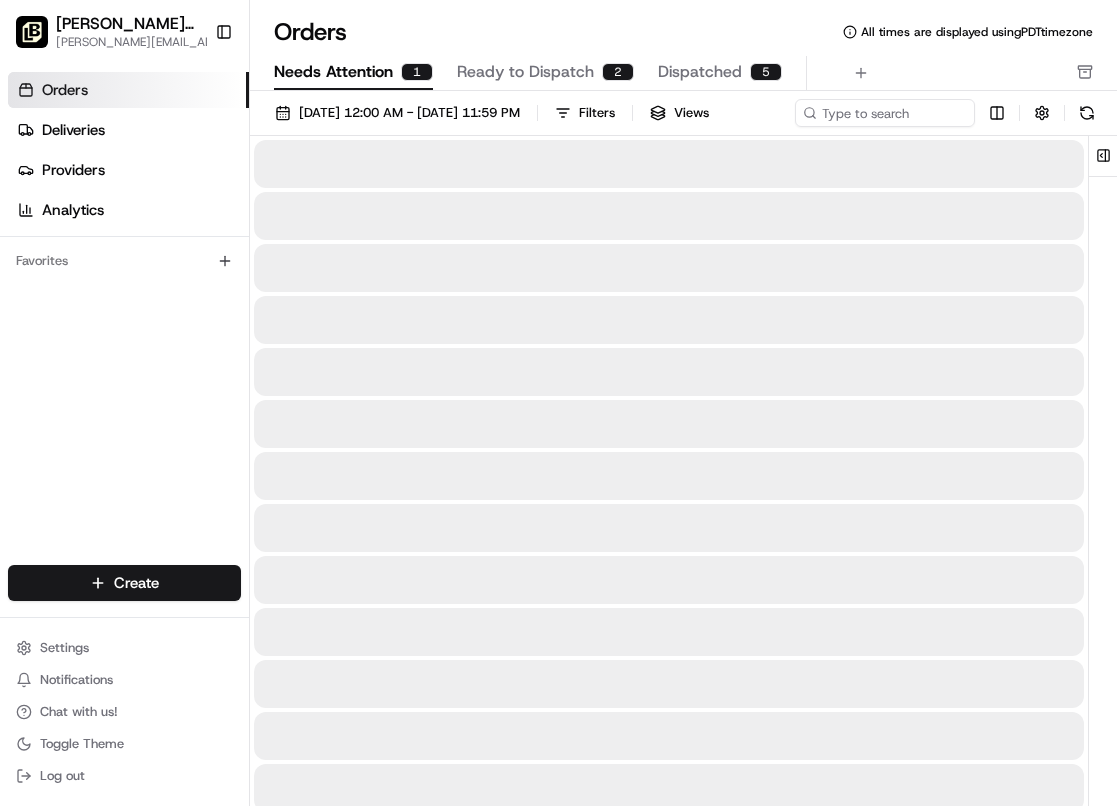 click on "Needs Attention 1" at bounding box center [353, 73] 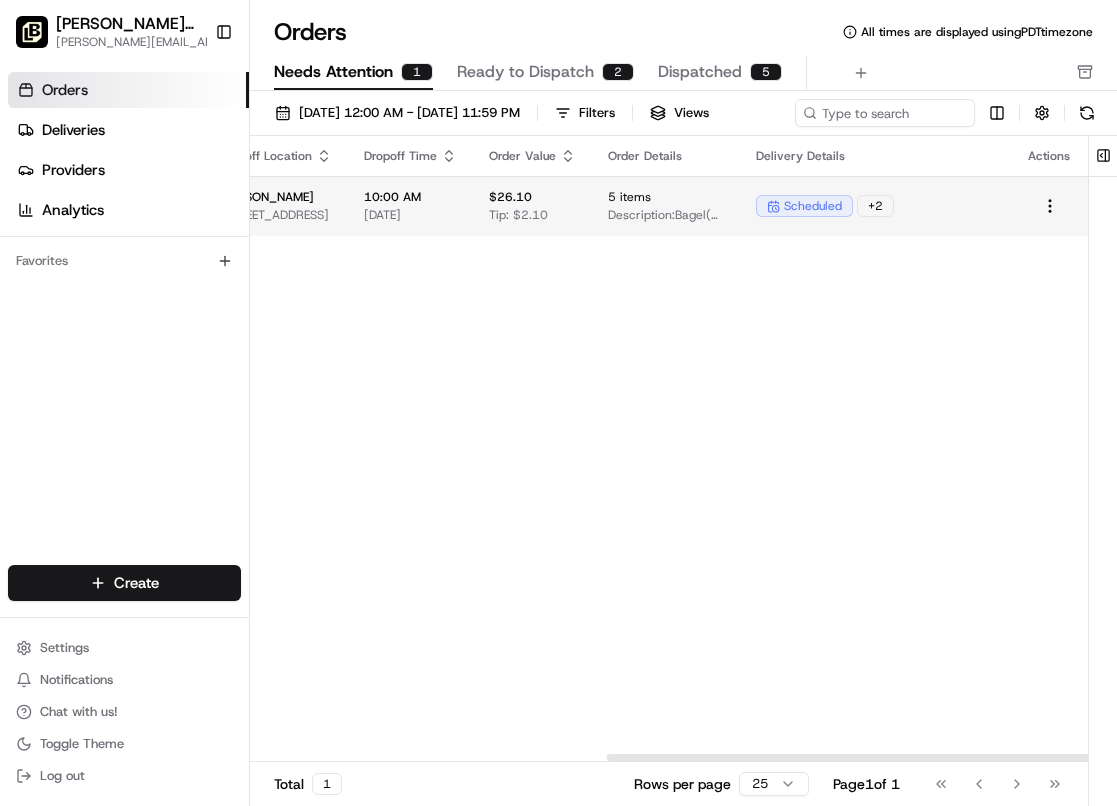 scroll, scrollTop: 0, scrollLeft: 620, axis: horizontal 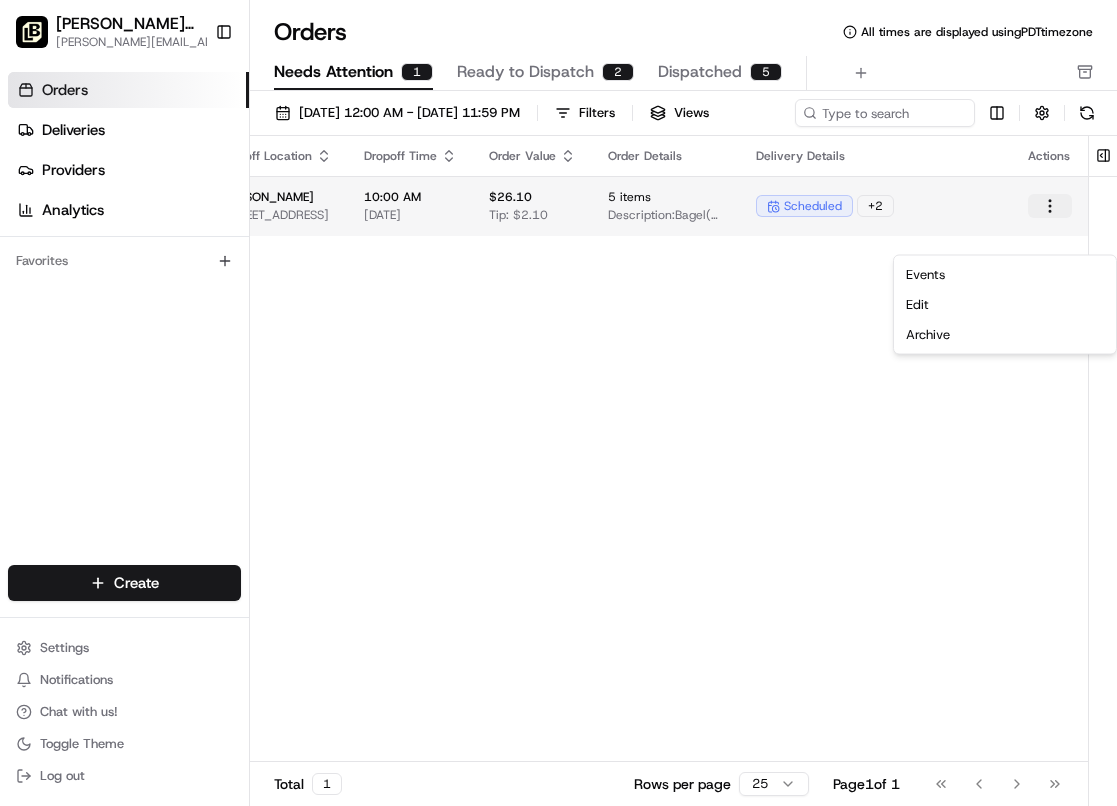 click on "Layla Bagels ([PERSON_NAME][GEOGRAPHIC_DATA]) [PERSON_NAME][EMAIL_ADDRESS][DOMAIN_NAME] Toggle Sidebar Orders Deliveries Providers Analytics Favorites Main Menu Members & Organization Organization Users Roles Preferences Customization Tracking Orchestration Automations Dispatch Strategy Locations Pickup Locations Dropoff Locations Billing Billing Refund Requests Integrations Notification Triggers Webhooks API Keys Request Logs Create Settings Notifications Chat with us! Toggle Theme Log out Orders All times are displayed using  PDT  timezone Needs Attention 1 Ready to Dispatch 2 Dispatched 5 [DATE] 12:00 AM - [DATE] 11:59 PM Filters Views Pickup Location Pickup Time Dropoff Location Dropoff Time Order Value Order Details Delivery Details Actions [PERSON_NAME][GEOGRAPHIC_DATA] [STREET_ADDRESS][PERSON_NAME] [PERSON_NAME] [STREET_ADDRESS] 10:00 AM [DATE] $26.10 Tip: $2.10 5   items Description:  scheduled + 2 Total 1 Rows per page 25 Page  1  of   1 Go to first page Go to previous page" at bounding box center (558, 403) 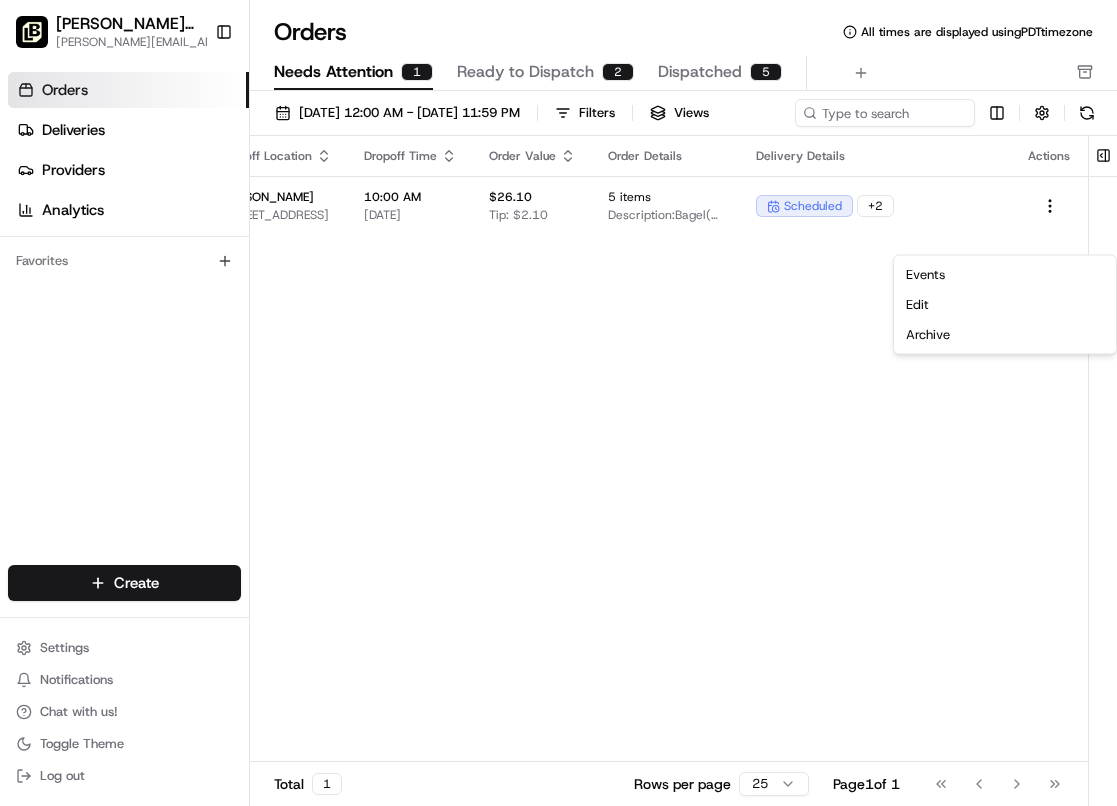 click on "Layla Bagels ([PERSON_NAME][GEOGRAPHIC_DATA]) [PERSON_NAME][EMAIL_ADDRESS][DOMAIN_NAME] Toggle Sidebar Orders Deliveries Providers Analytics Favorites Main Menu Members & Organization Organization Users Roles Preferences Customization Tracking Orchestration Automations Dispatch Strategy Locations Pickup Locations Dropoff Locations Billing Billing Refund Requests Integrations Notification Triggers Webhooks API Keys Request Logs Create Settings Notifications Chat with us! Toggle Theme Log out Orders All times are displayed using  PDT  timezone Needs Attention 1 Ready to Dispatch 2 Dispatched 5 [DATE] 12:00 AM - [DATE] 11:59 PM Filters Views Pickup Location Pickup Time Dropoff Location Dropoff Time Order Value Order Details Delivery Details Actions [PERSON_NAME][GEOGRAPHIC_DATA] [STREET_ADDRESS][PERSON_NAME] [PERSON_NAME] [STREET_ADDRESS] 10:00 AM [DATE] $26.10 Tip: $2.10 5   items Description:  scheduled + 2 Total 1 Rows per page 25 Page  1  of   1 Go to first page Go to previous page" at bounding box center (558, 403) 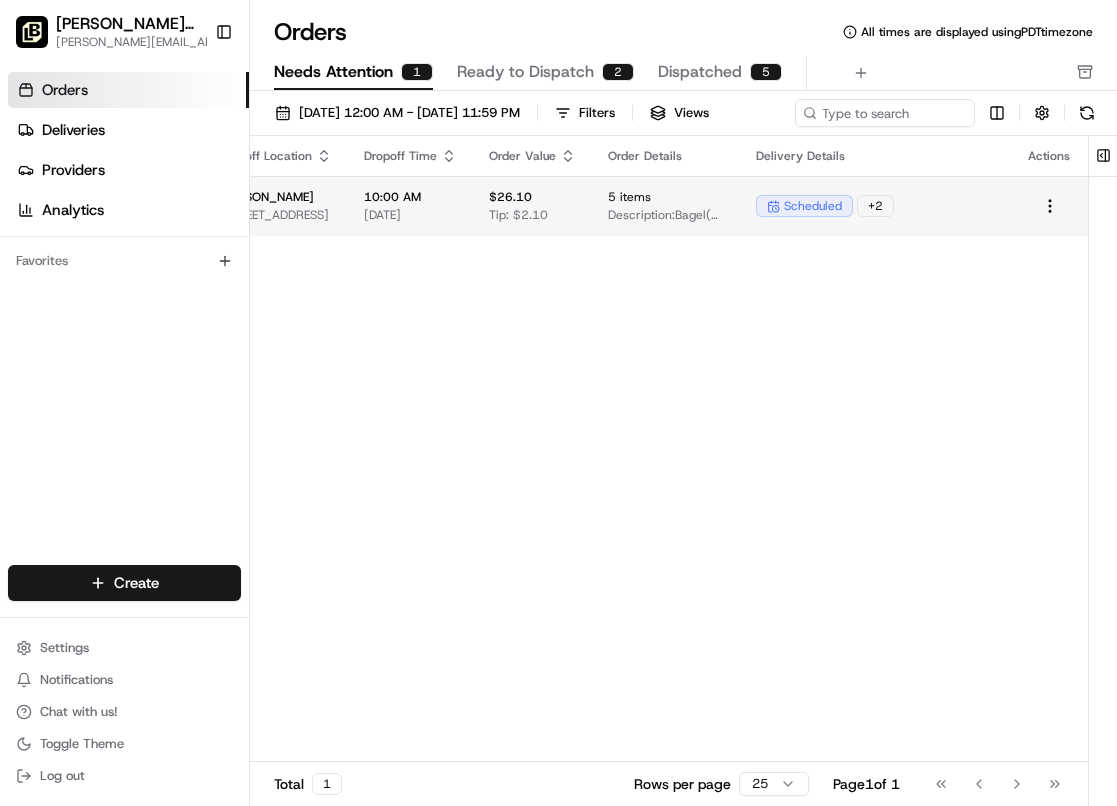 click on "5   items" at bounding box center (666, 197) 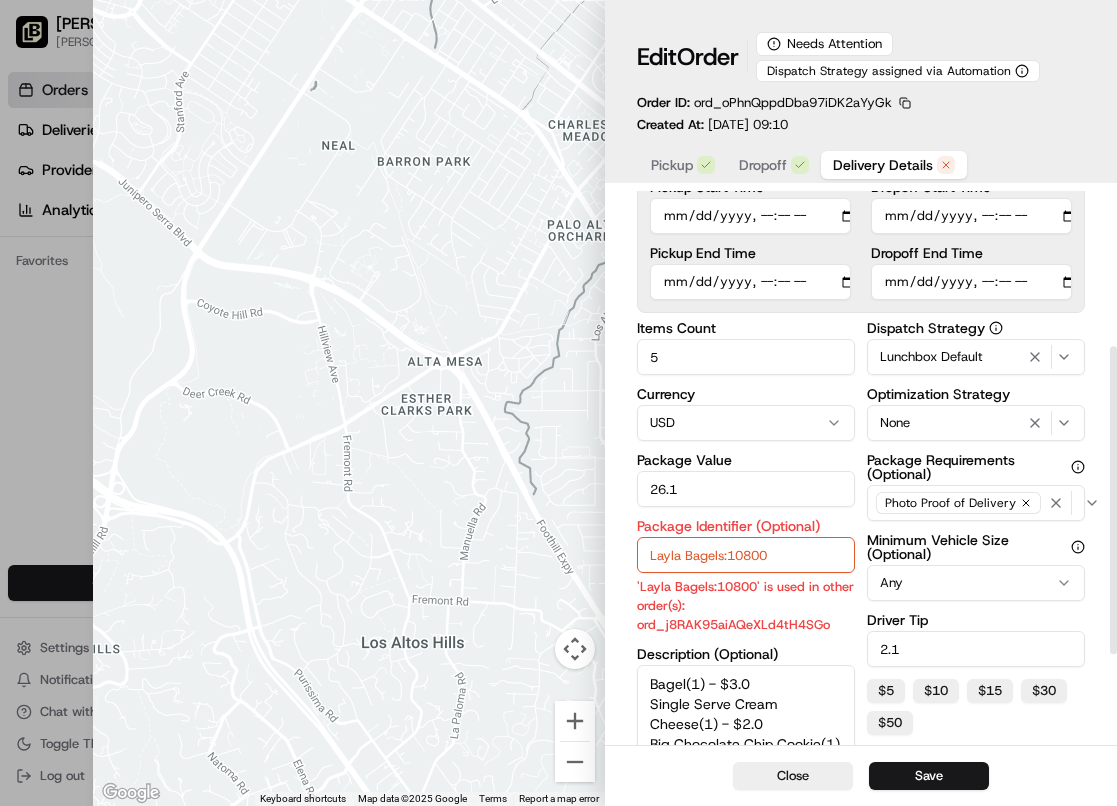 scroll, scrollTop: 346, scrollLeft: 0, axis: vertical 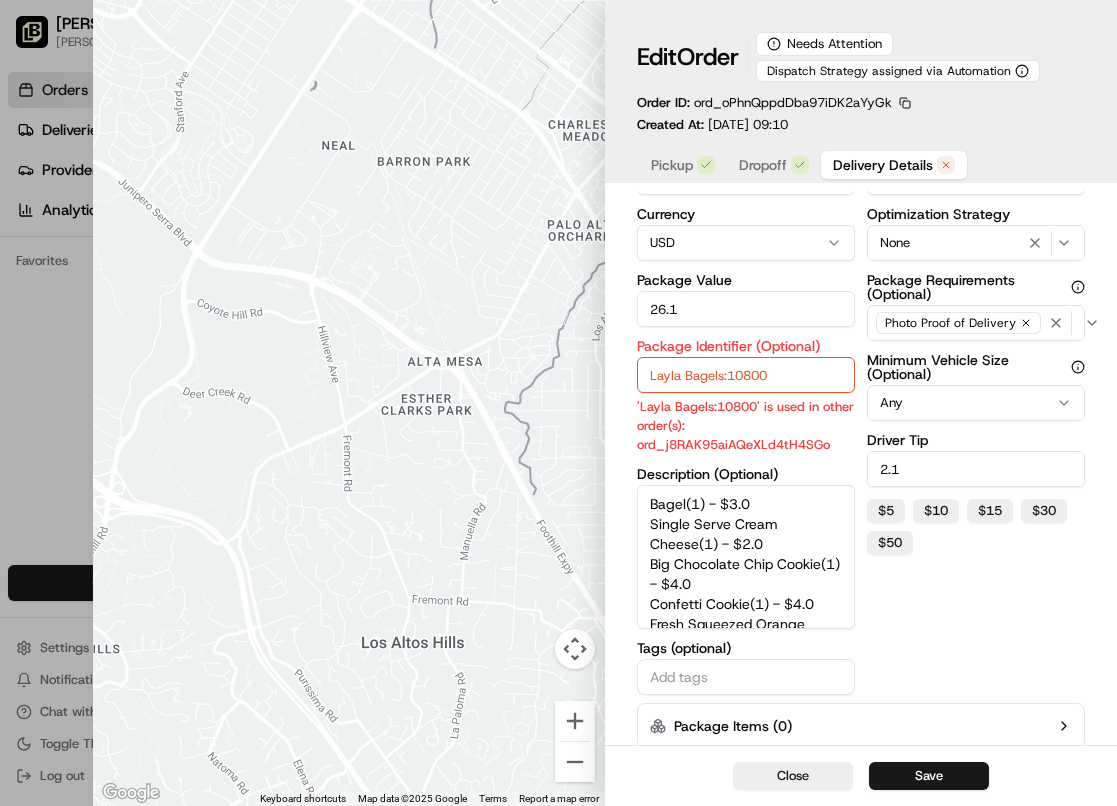 click on "Layla Bagels:10800" at bounding box center (746, 375) 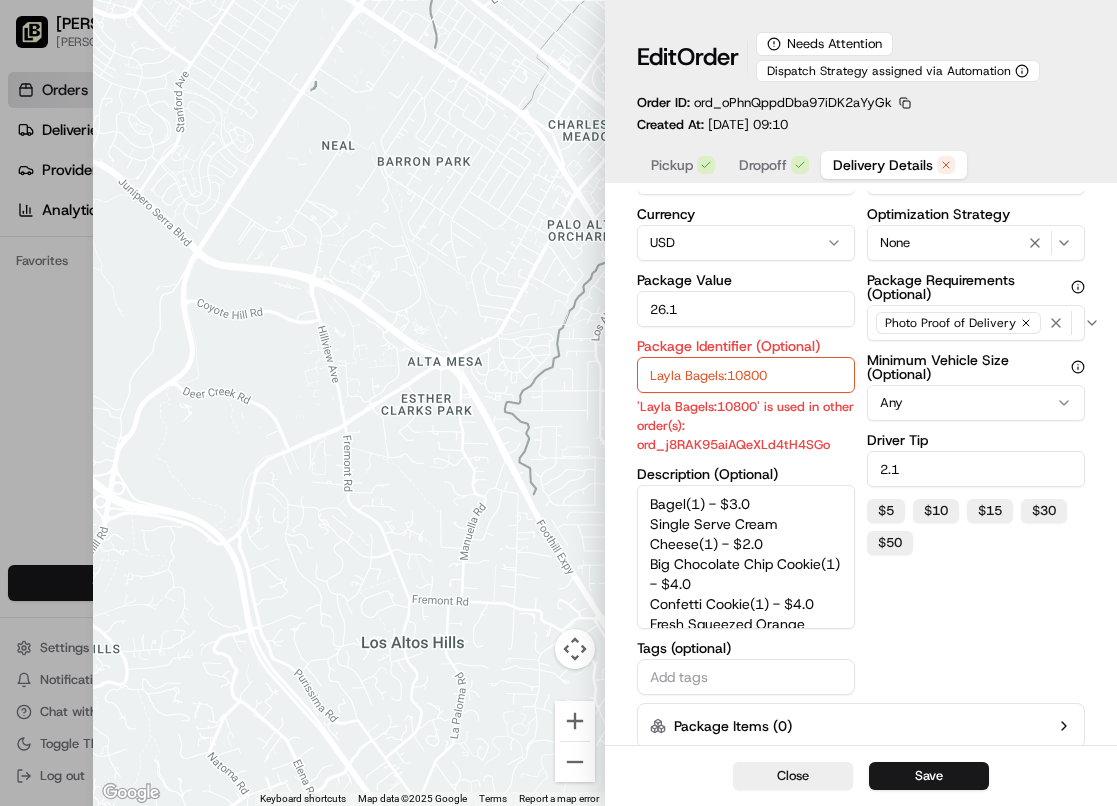 drag, startPoint x: 783, startPoint y: 381, endPoint x: 567, endPoint y: 337, distance: 220.43593 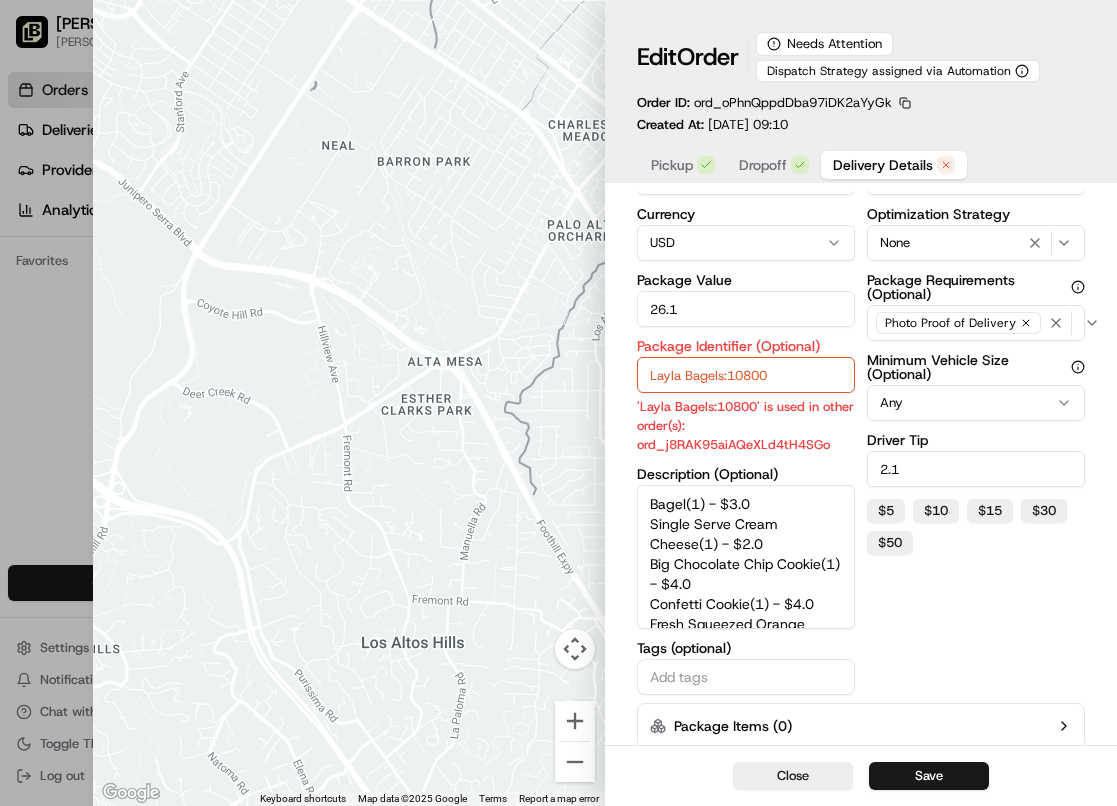 click on "Close ← Move left → Move right ↑ Move up ↓ Move down + Zoom in - Zoom out Home Jump left by 75% End Jump right by 75% Page Up Jump up by 75% Page Down Jump down by 75% Keyboard shortcuts Map Data Map data ©2025 Google Map data ©2025 Google 500 m  Click to toggle between metric and imperial units Terms Report a map error Edit  Order Needs Attention Dispatch Strategy assigned via Automation Order ID:   ord_oPhnQppdDba97iDK2aYyGk Created At:   [DATE] 09:10 Pickup Dropoff Delivery Details Delivery Details now scheduled Time Zone (UTC-07.00) America/[GEOGRAPHIC_DATA] PDT Pickup Start Time Pickup End Time Dropoff Start Time Dropoff End Time Items Count 5 Currency USD Package Value 26.1 Package Identifier (Optional) Layla Bagels:10800 'Layla Bagels:10800' is used in other order(s): ord_j8RAK95aiAQeXLd4tH4SGo Description (Optional) Bagel(1) - $3.0
Single Serve Cream Cheese(1) - $2.0
Big Chocolate Chip Cookie(1) - $4.0
Confetti Cookie(1) - $4.0
Fresh Squeezed Orange Juice(1) - $8.0
Tags (optional) None Any $" at bounding box center [605, 403] 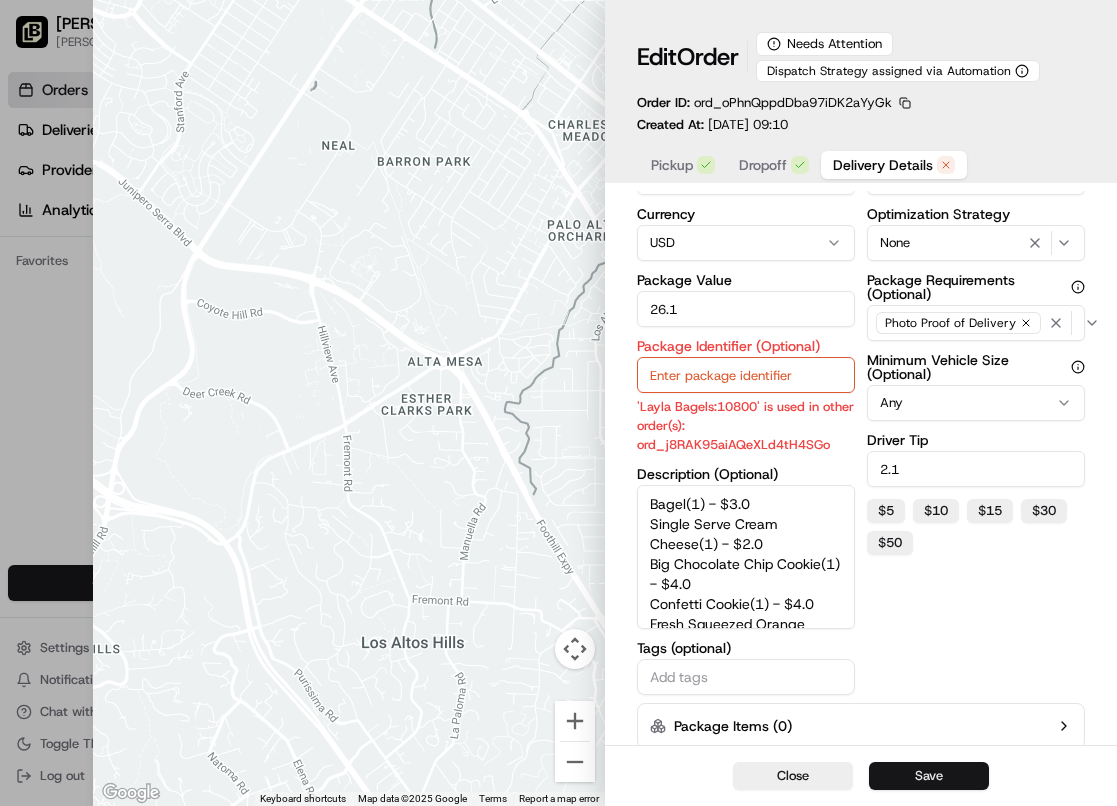 type 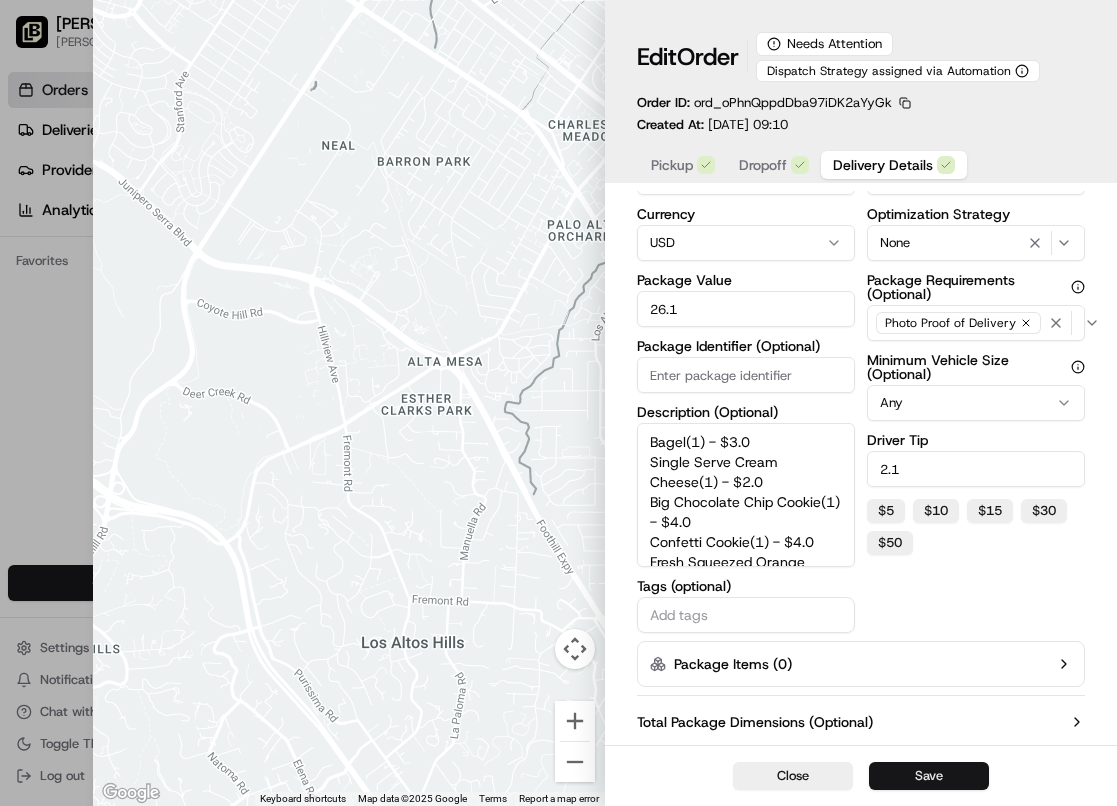 click on "Save" at bounding box center [929, 776] 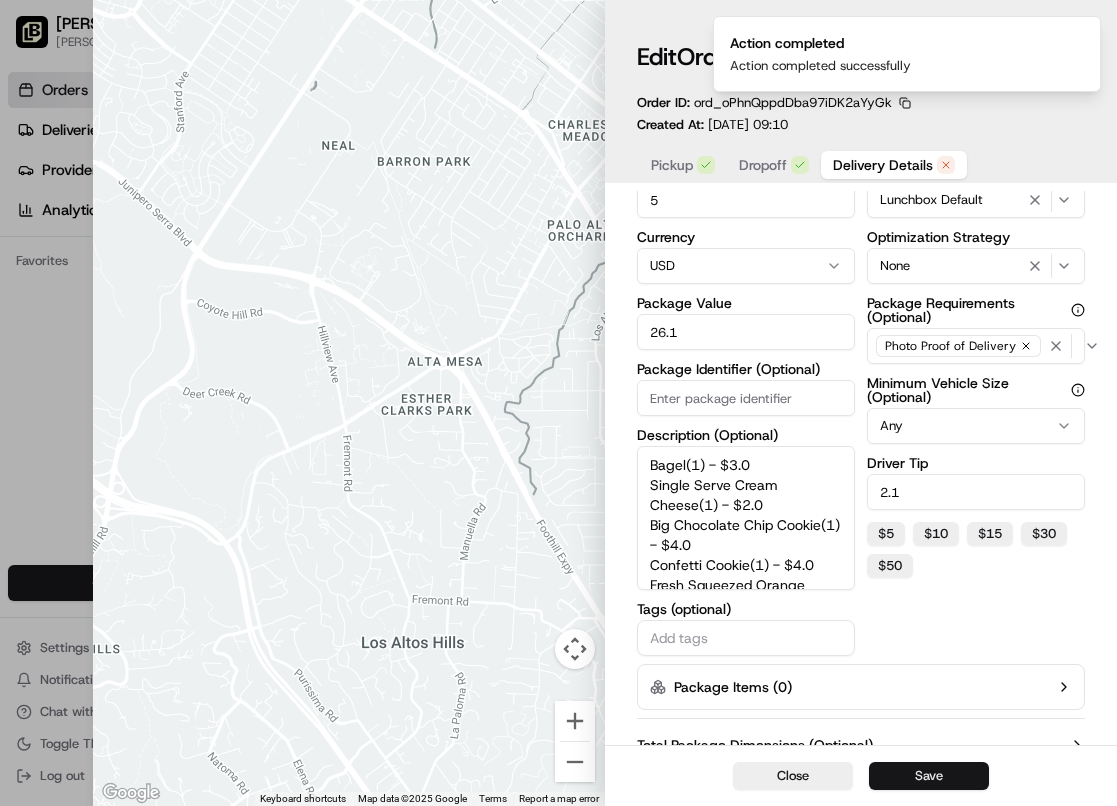 scroll, scrollTop: 0, scrollLeft: 0, axis: both 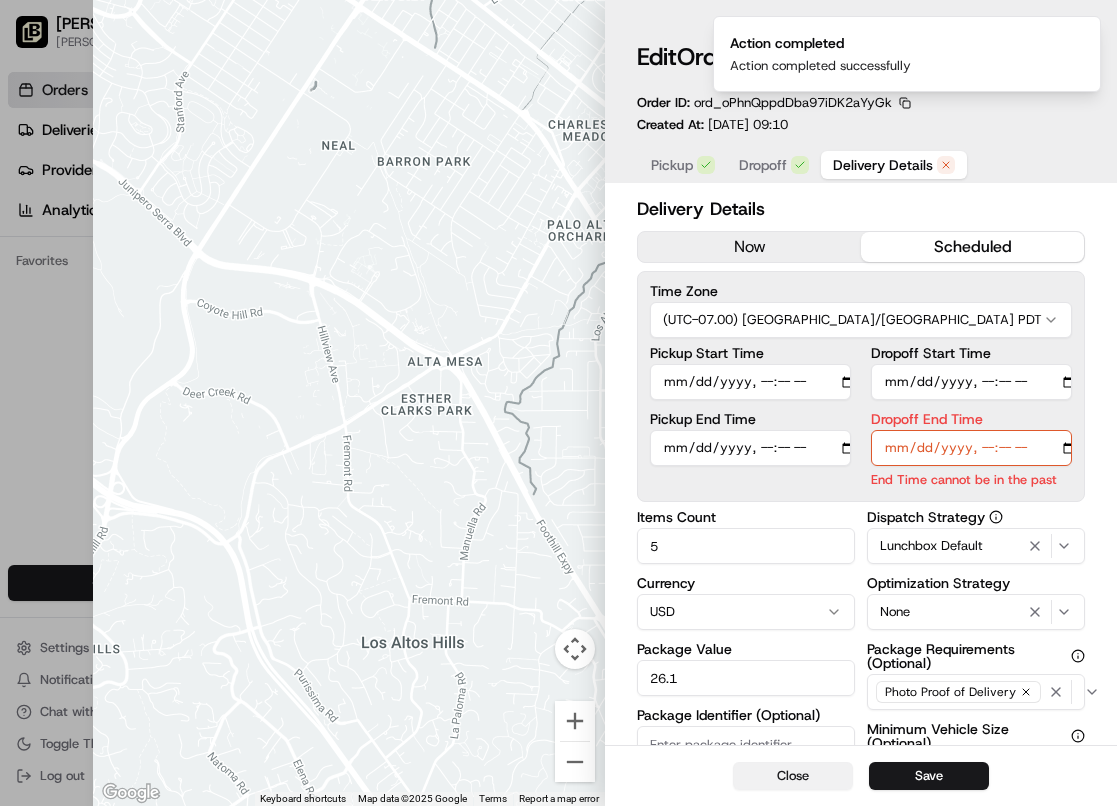 click on "Close" at bounding box center (793, 776) 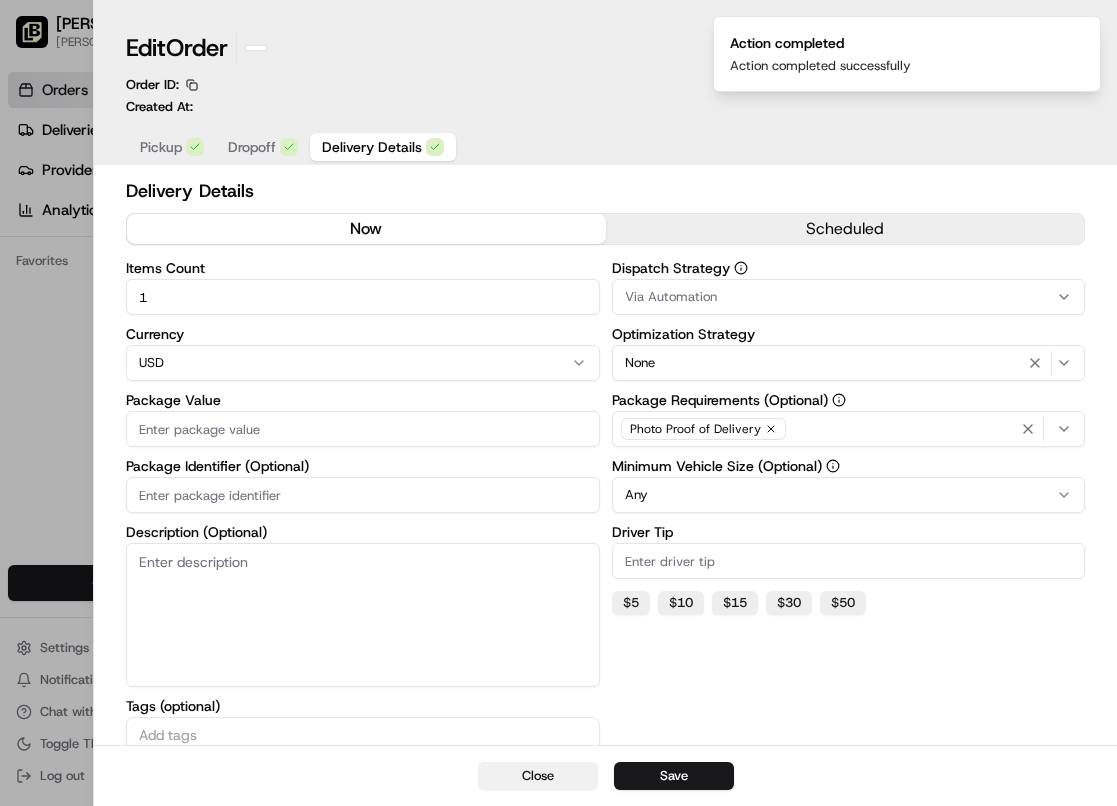 scroll, scrollTop: 0, scrollLeft: 302, axis: horizontal 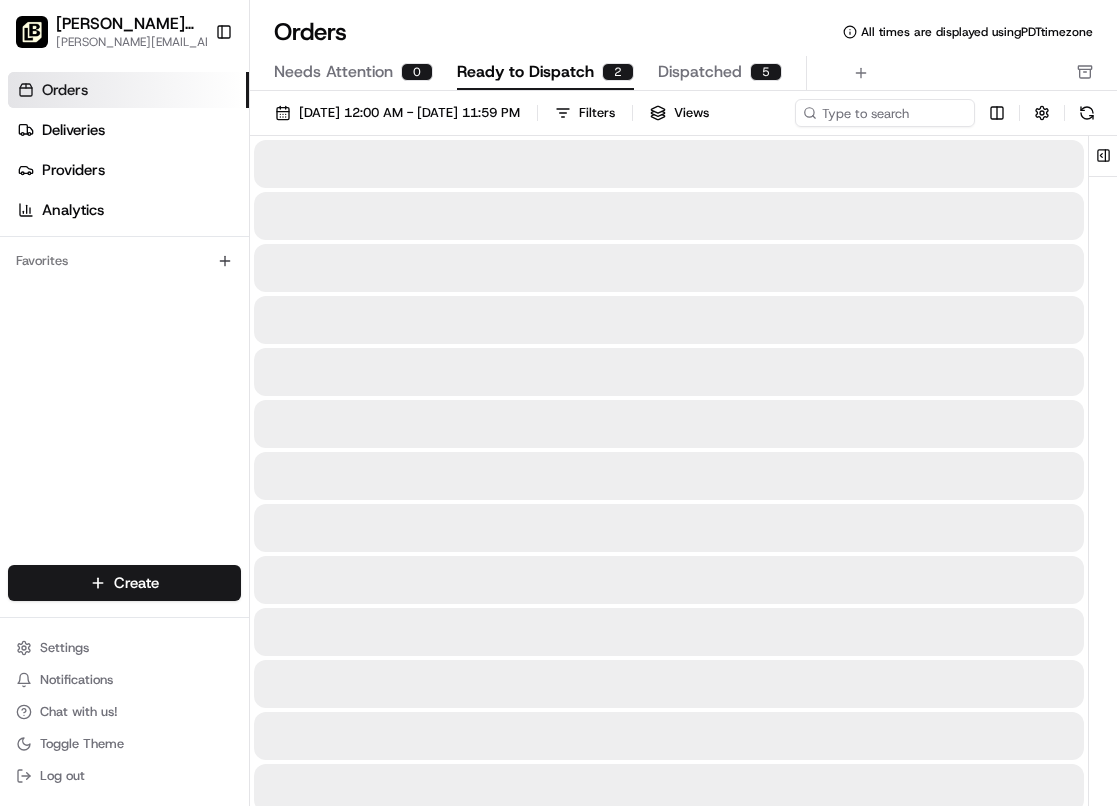 click on "Ready to Dispatch" at bounding box center [525, 72] 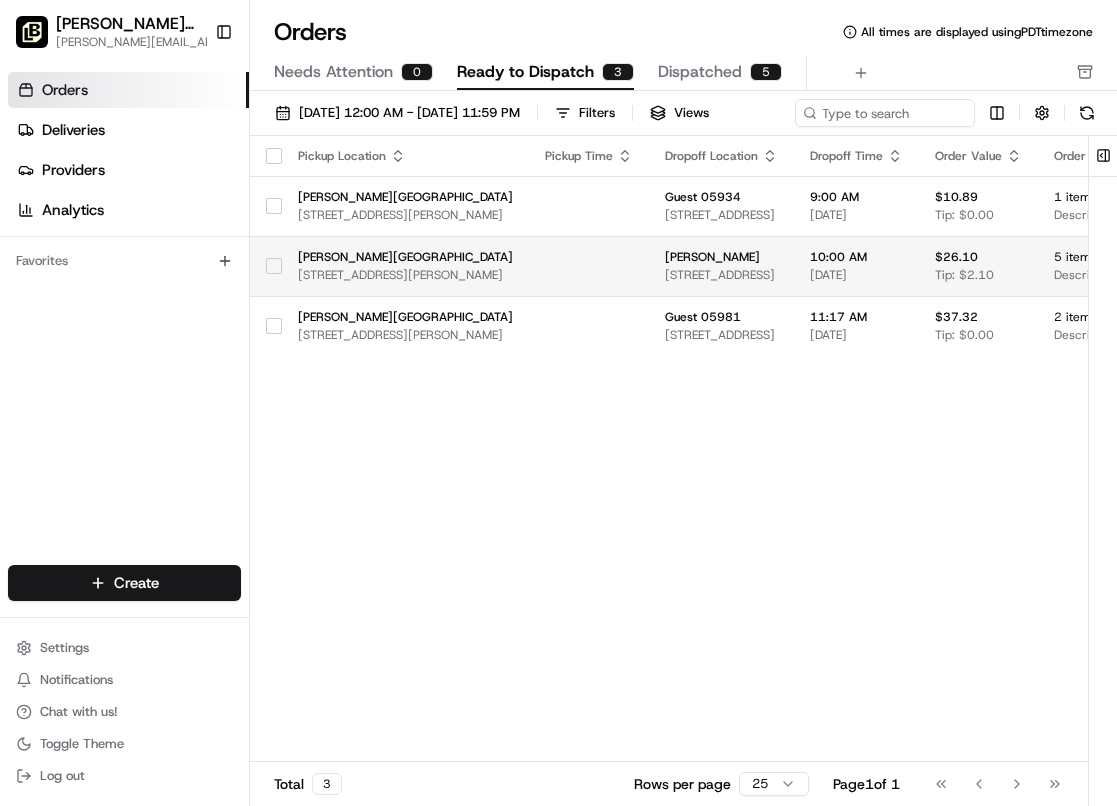 click on "[STREET_ADDRESS]" at bounding box center (721, 275) 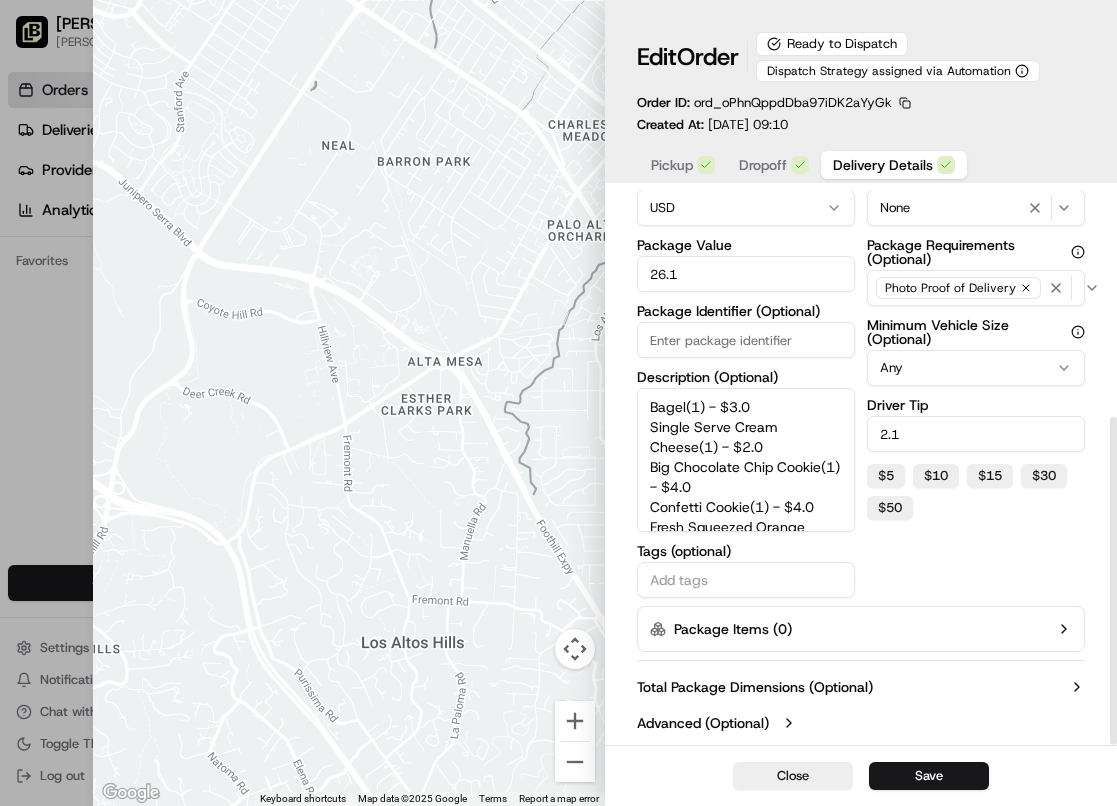 scroll, scrollTop: 381, scrollLeft: 0, axis: vertical 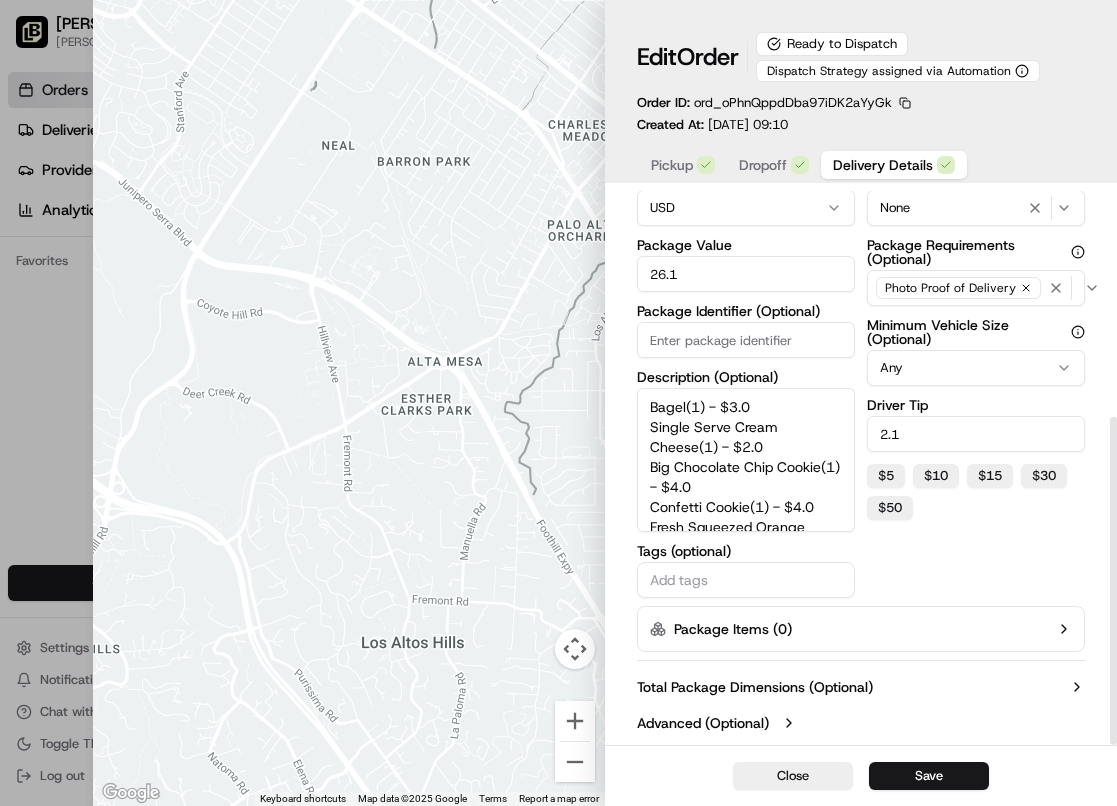 click on "Total Package Dimensions (Optional)" at bounding box center [755, 687] 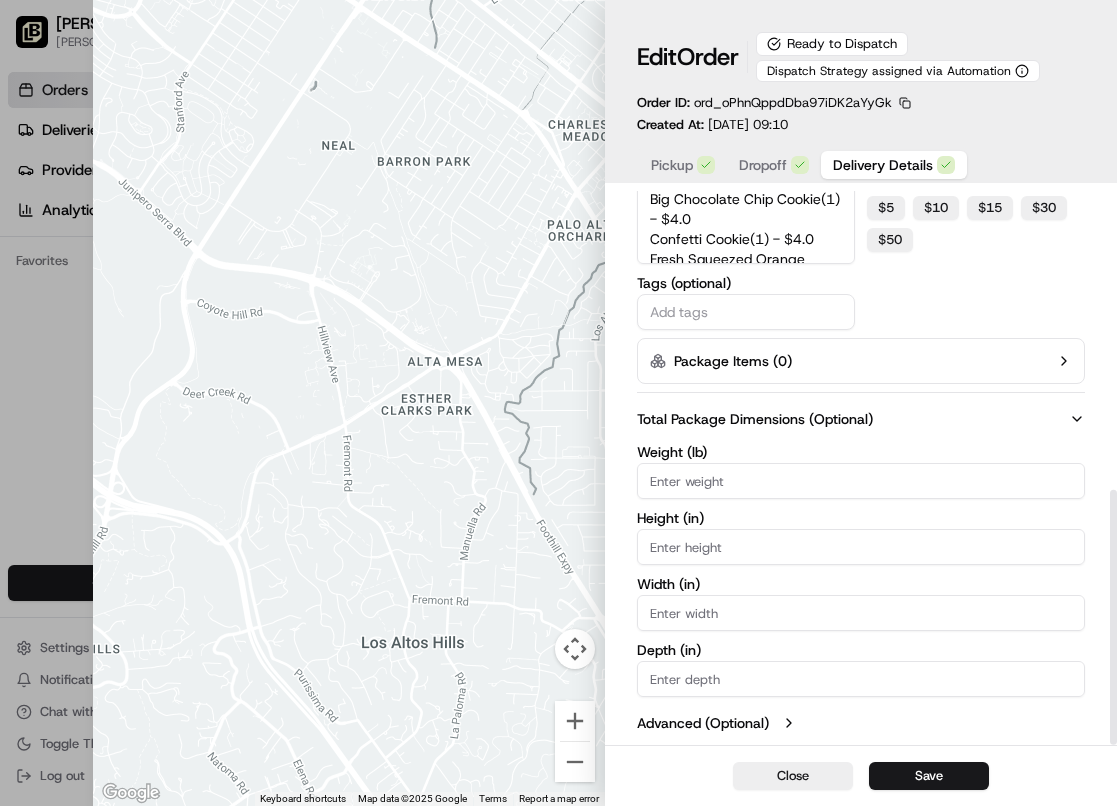 click on "Total Package Dimensions (Optional) Weight (lb) Height (in) Width (in) Depth (in) Advanced (Optional)" at bounding box center [861, 571] 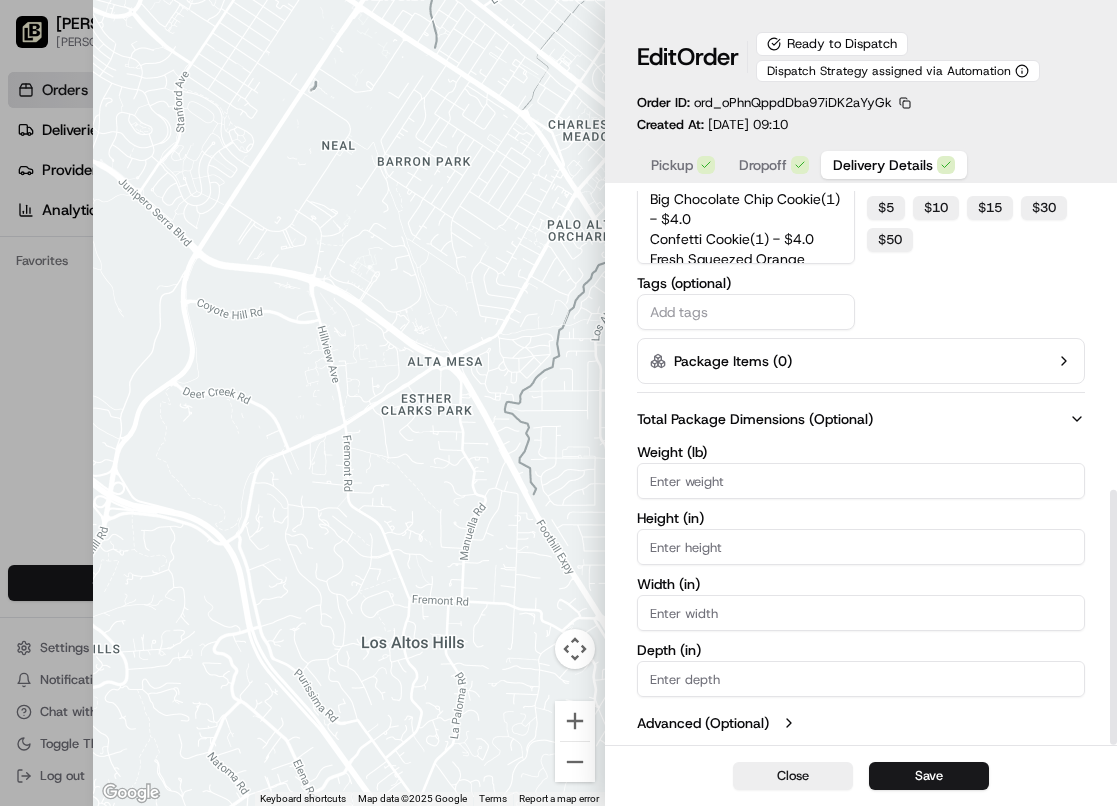 scroll, scrollTop: 649, scrollLeft: 0, axis: vertical 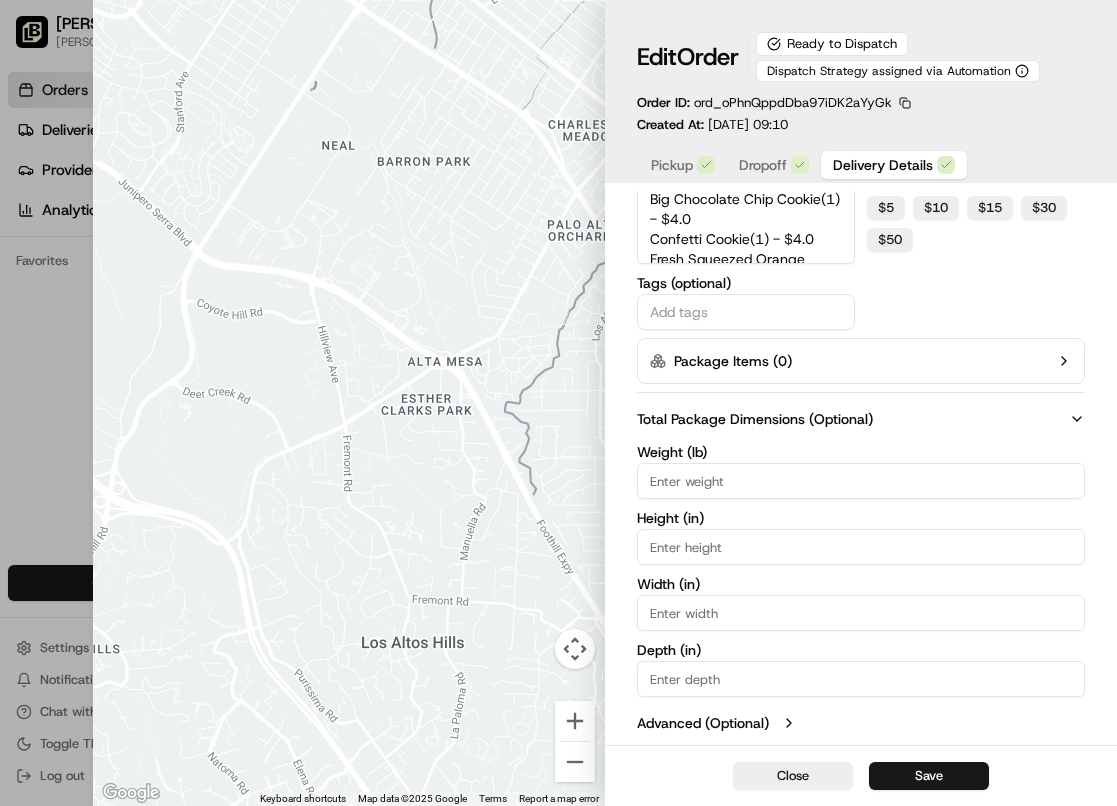 click on "Total Package Dimensions (Optional) Weight (lb) Height (in) Width (in) Depth (in) Advanced (Optional)" at bounding box center [861, 571] 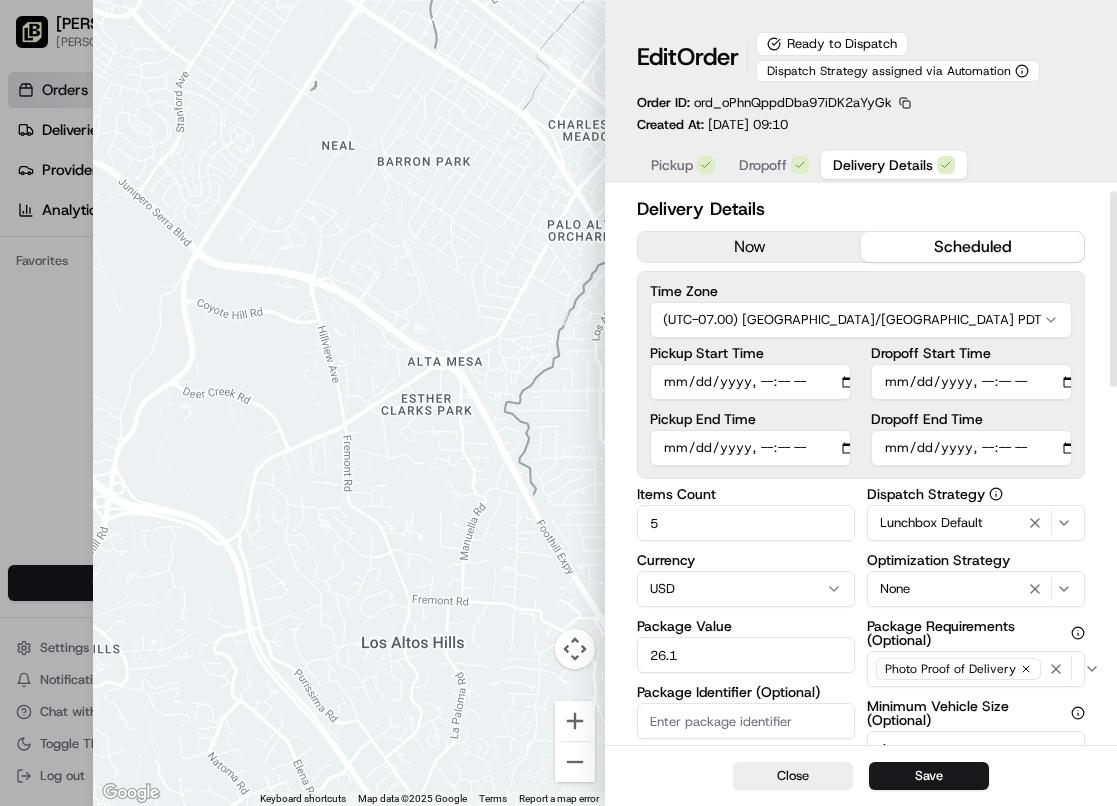 scroll, scrollTop: 0, scrollLeft: 0, axis: both 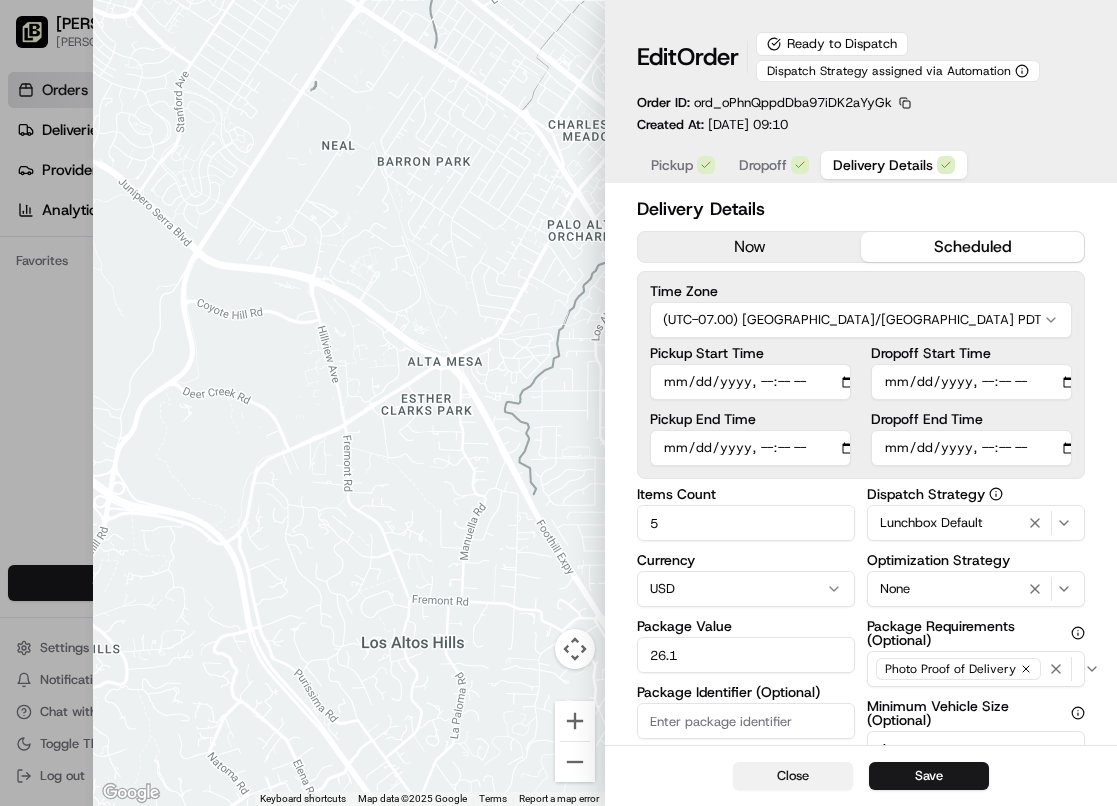click on "Close" at bounding box center [793, 776] 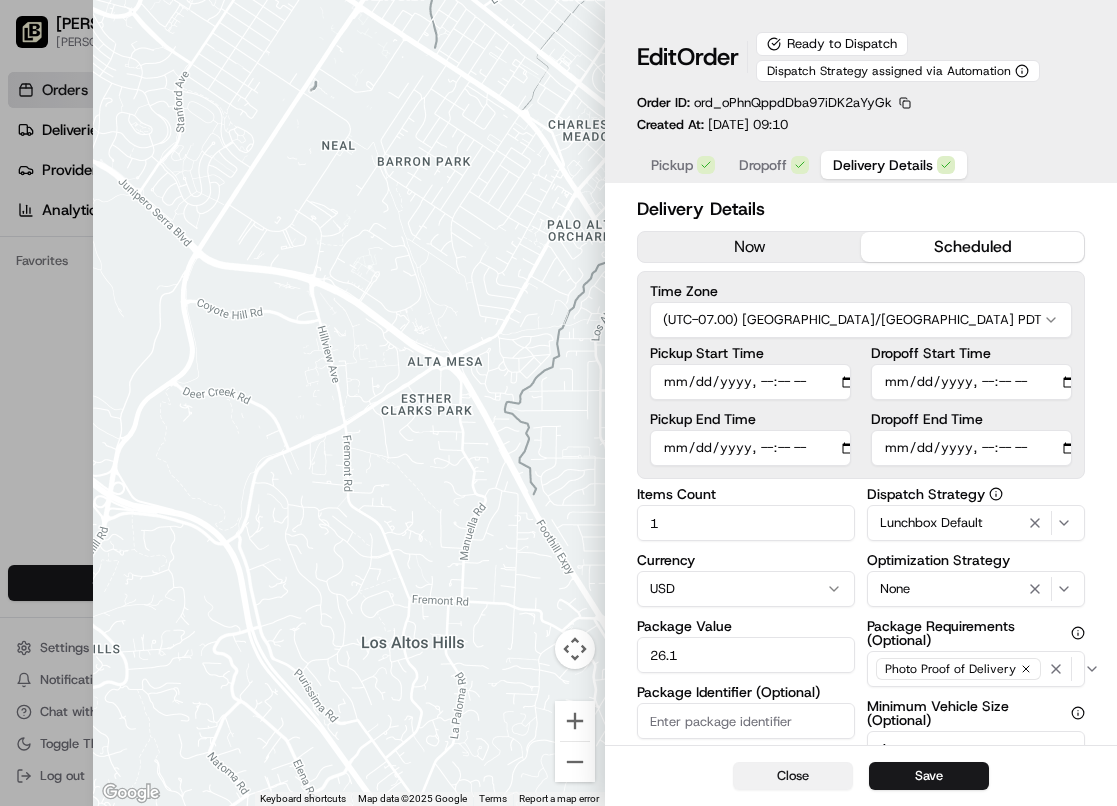 type 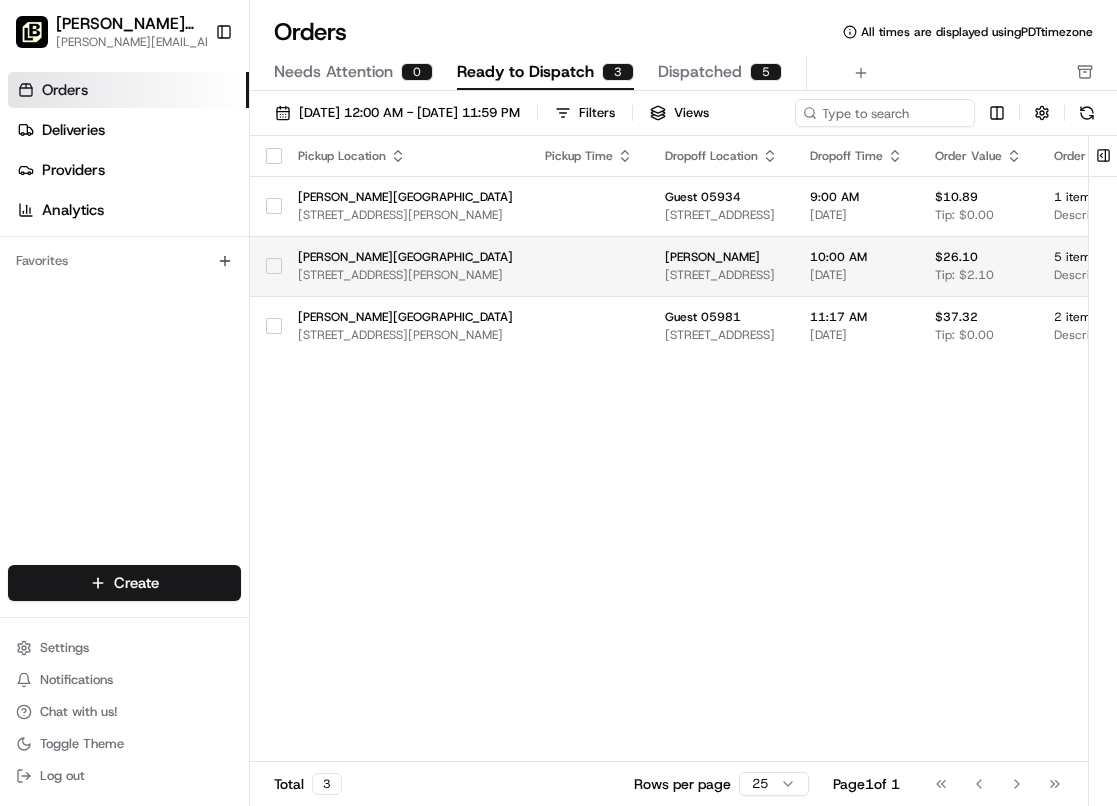 click on "[PERSON_NAME]" at bounding box center [721, 257] 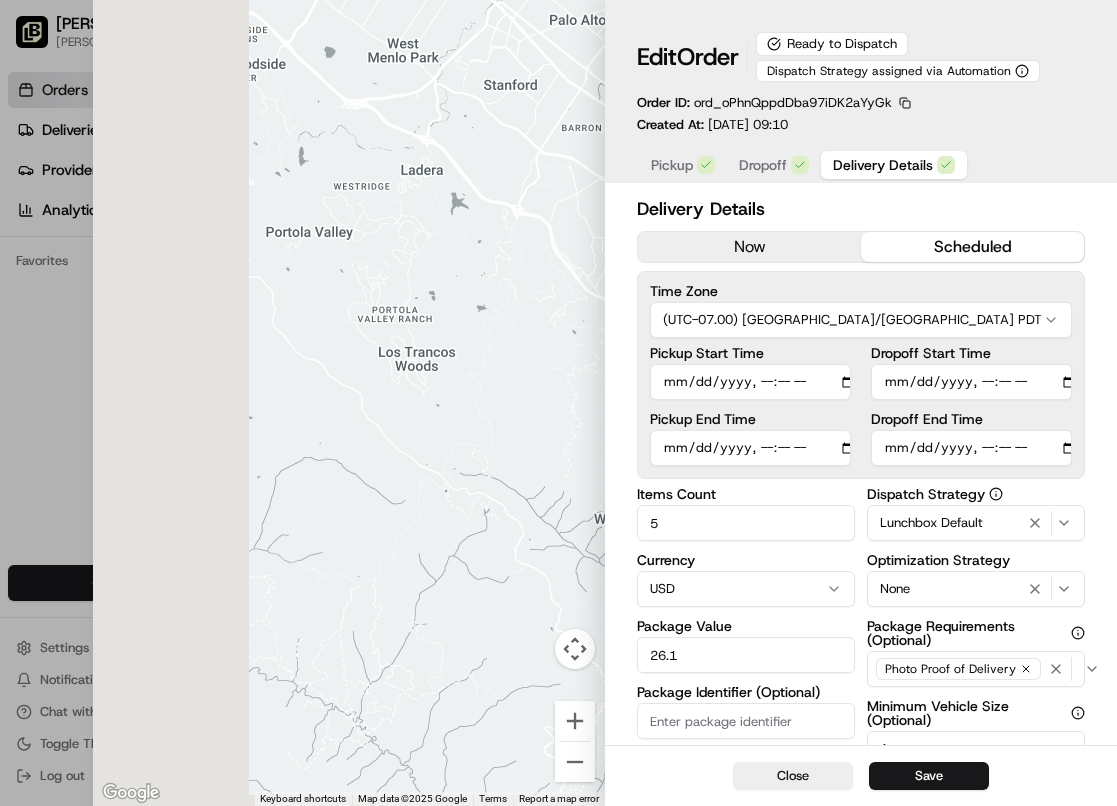 drag, startPoint x: 385, startPoint y: 434, endPoint x: 640, endPoint y: 137, distance: 391.45114 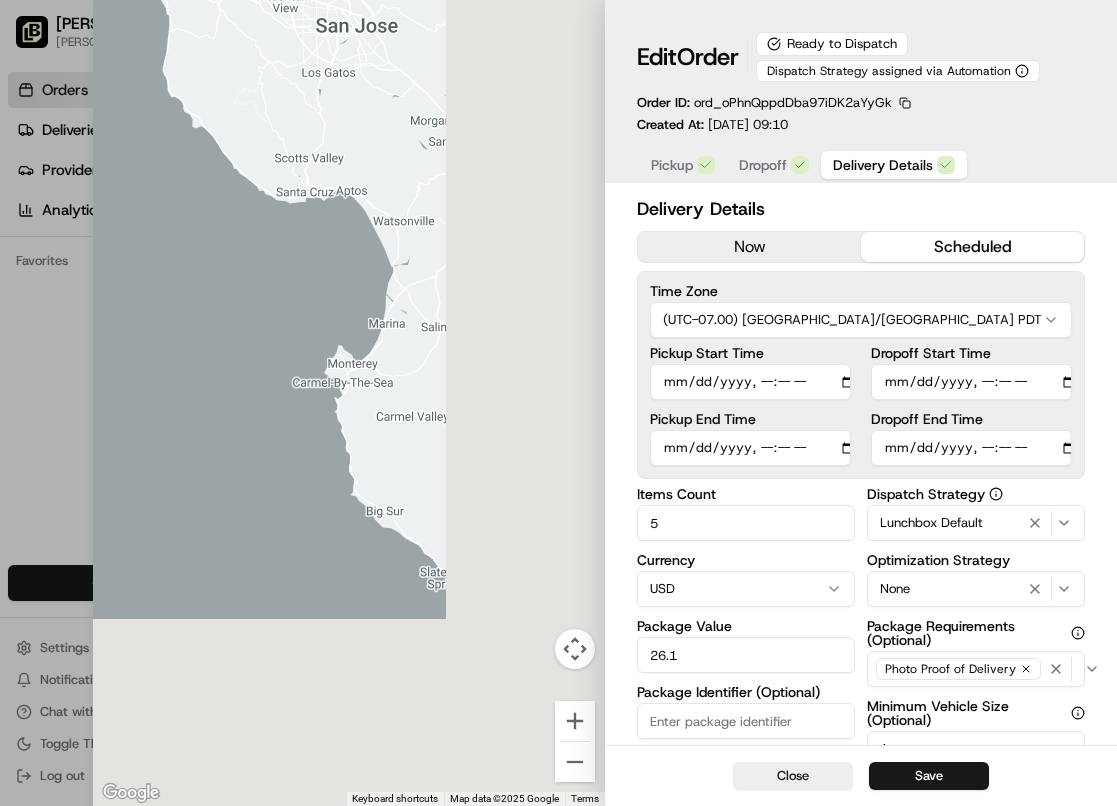 drag, startPoint x: 473, startPoint y: 543, endPoint x: 160, endPoint y: 148, distance: 503.97818 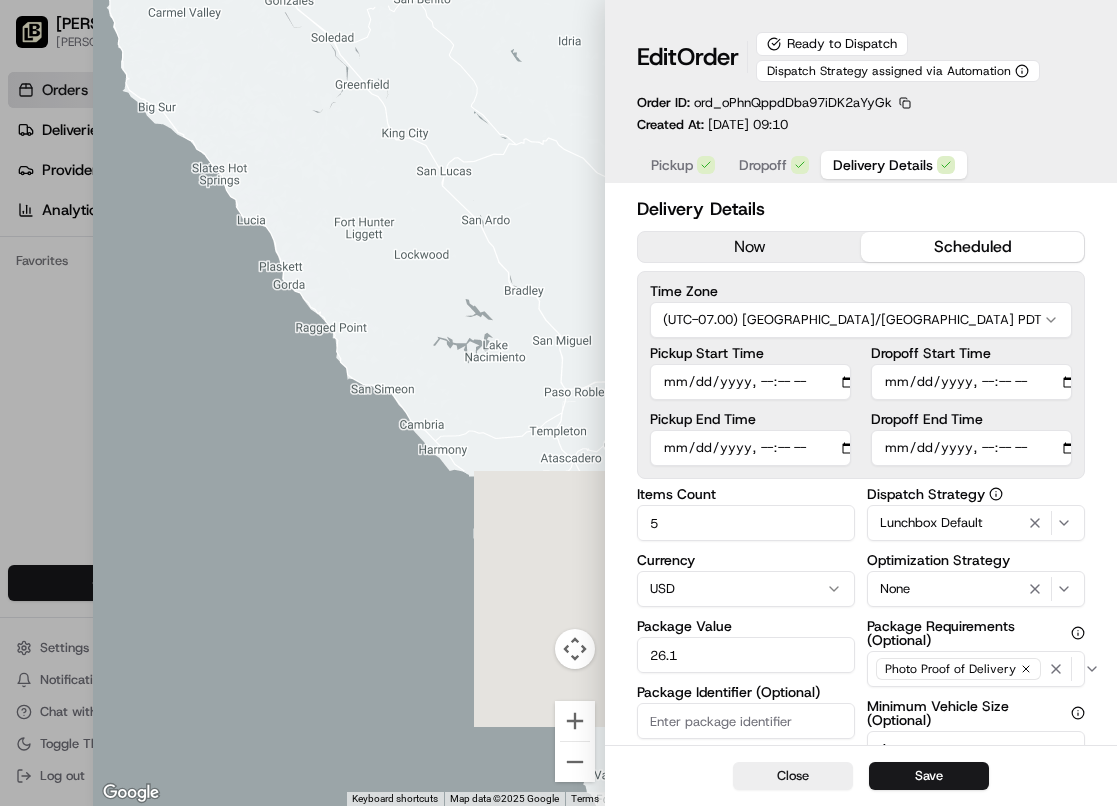 drag, startPoint x: 236, startPoint y: 332, endPoint x: 31, endPoint y: 98, distance: 311.09644 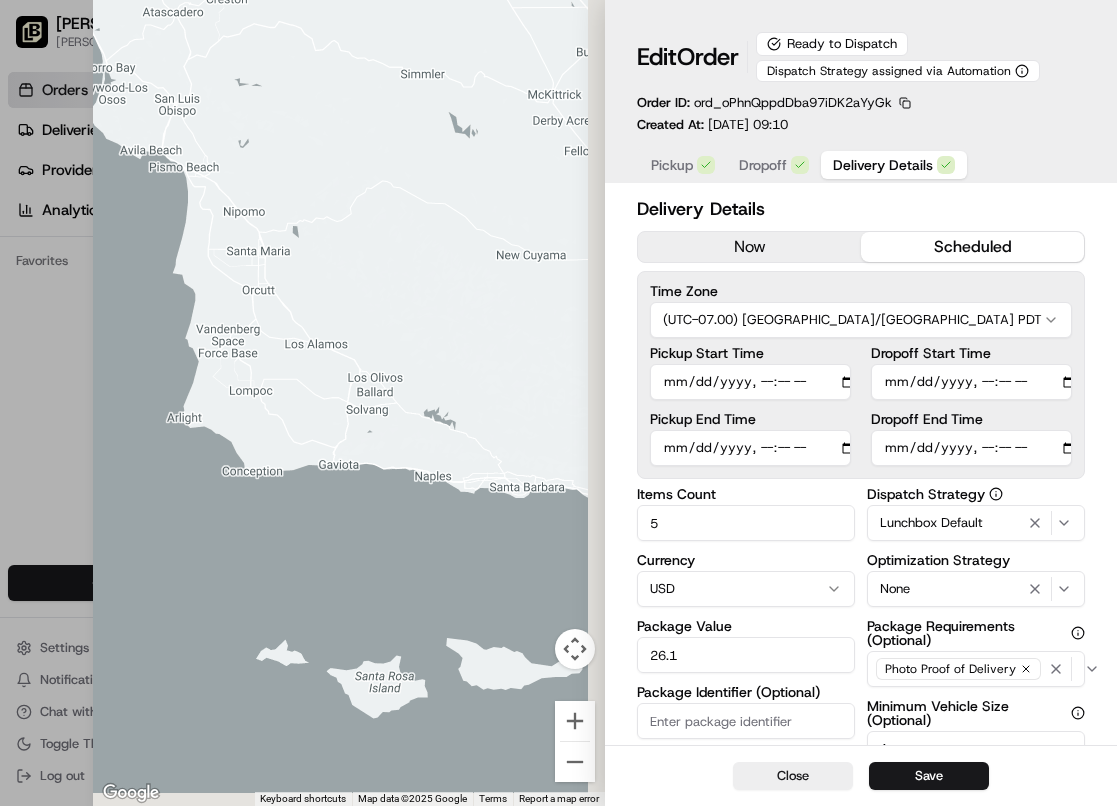 drag, startPoint x: 269, startPoint y: 350, endPoint x: 63, endPoint y: 238, distance: 234.47815 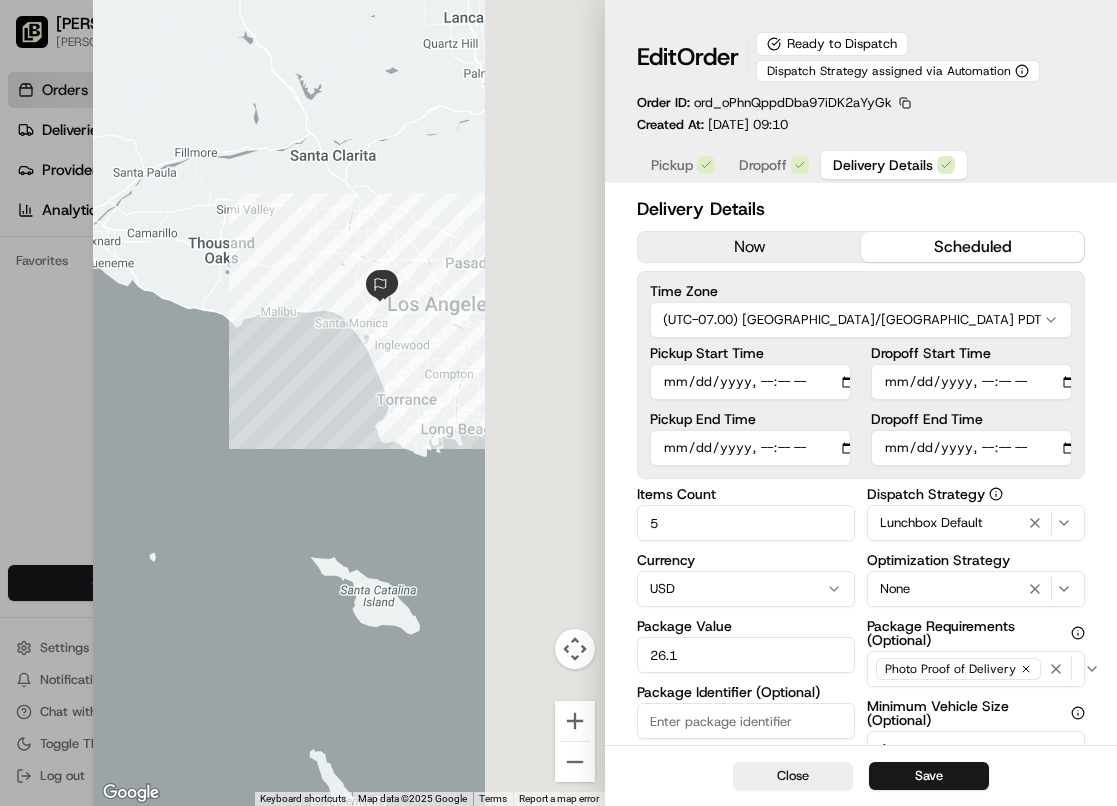 drag, startPoint x: 262, startPoint y: 348, endPoint x: 40, endPoint y: 226, distance: 253.31404 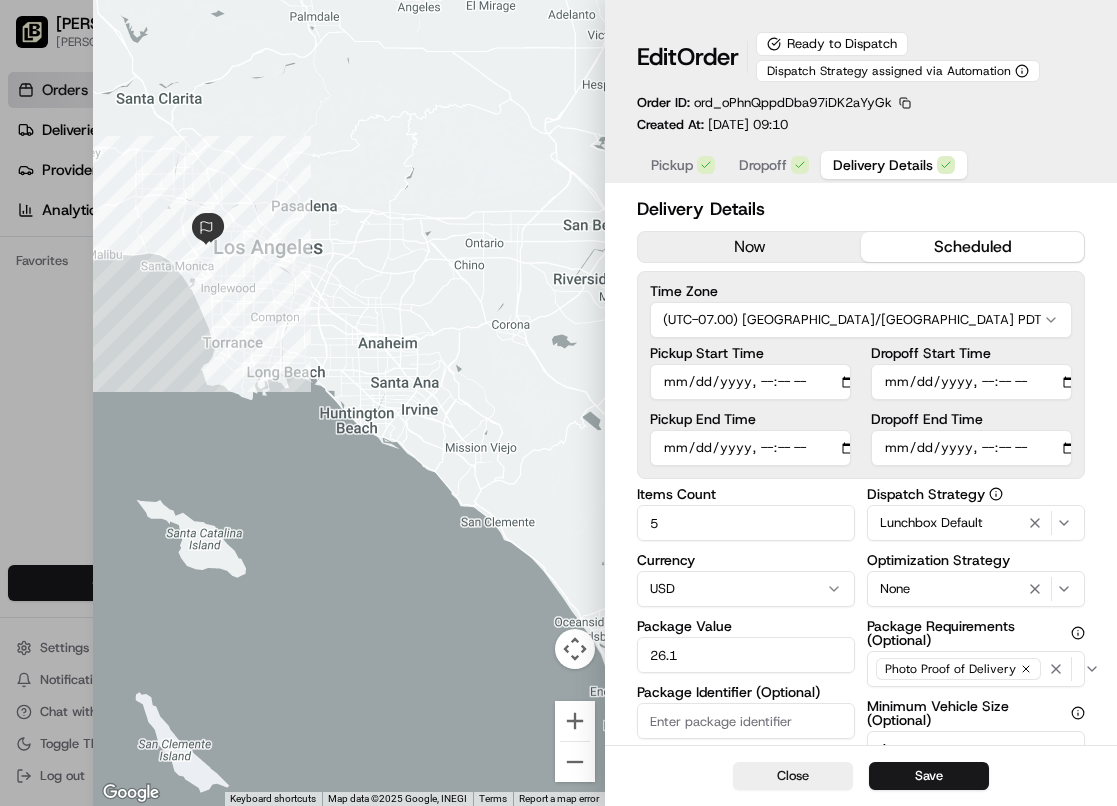 click at bounding box center [349, 403] 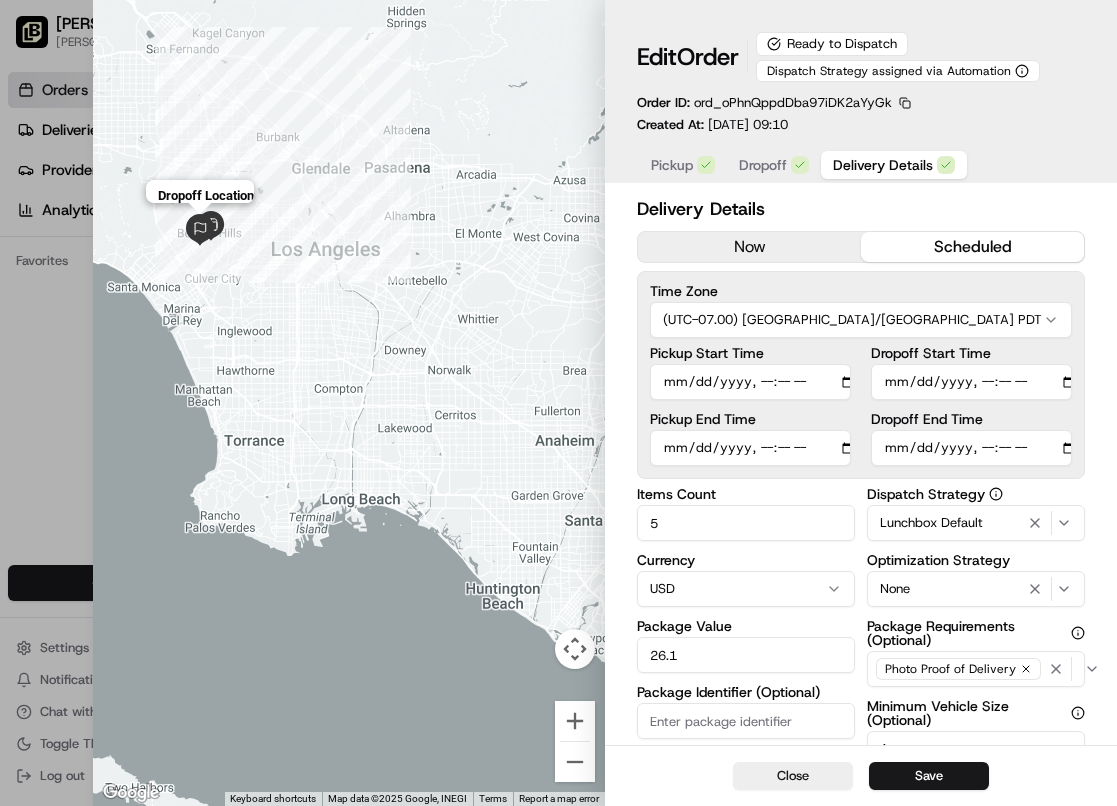 click at bounding box center (200, 230) 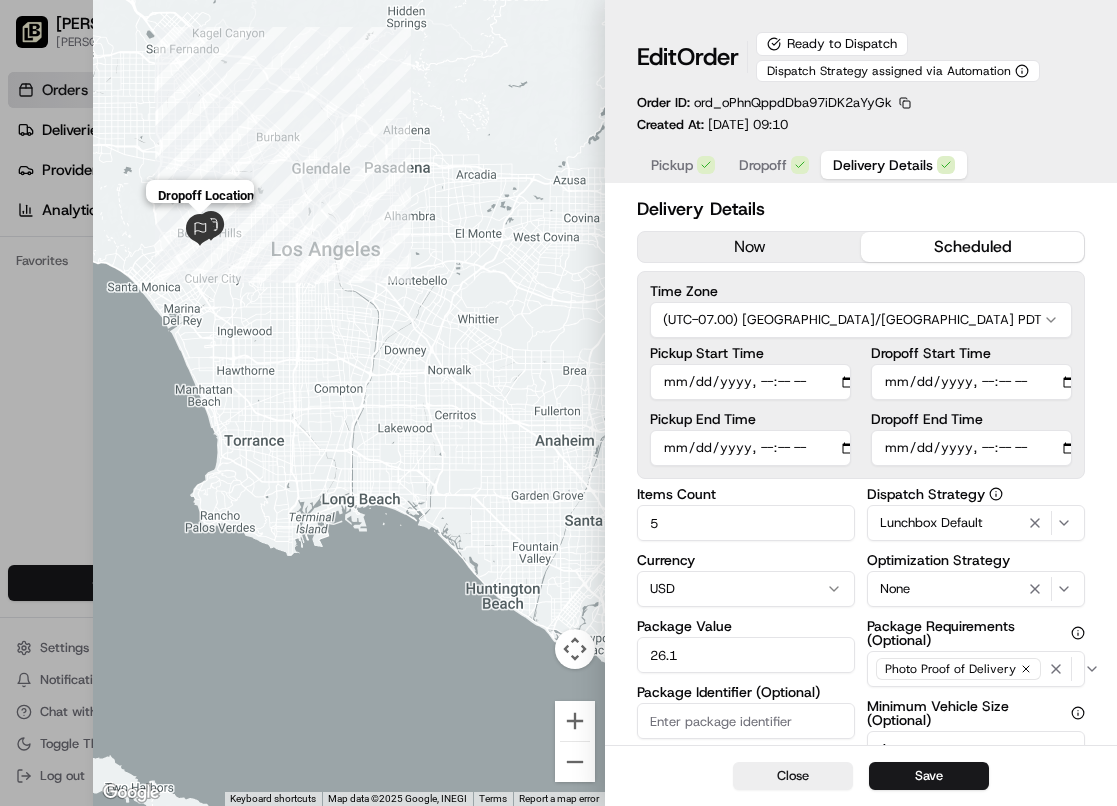 click at bounding box center (200, 230) 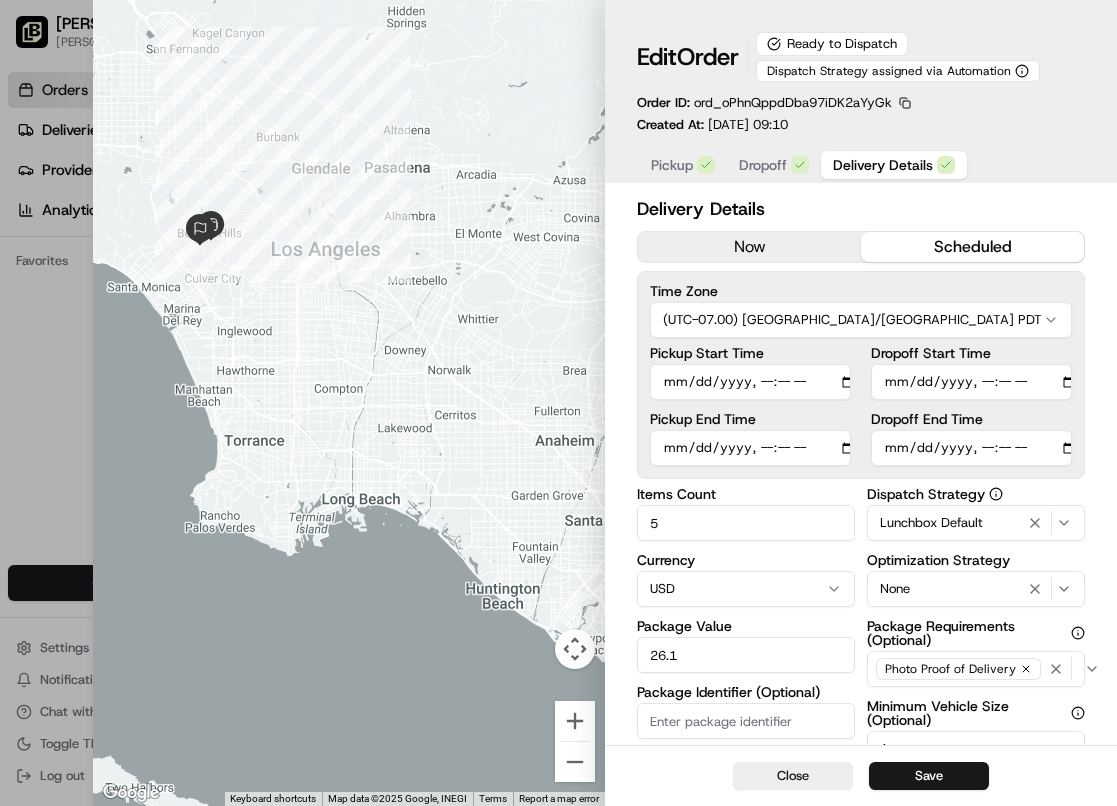 click on "To navigate, press the arrow keys." at bounding box center [349, 403] 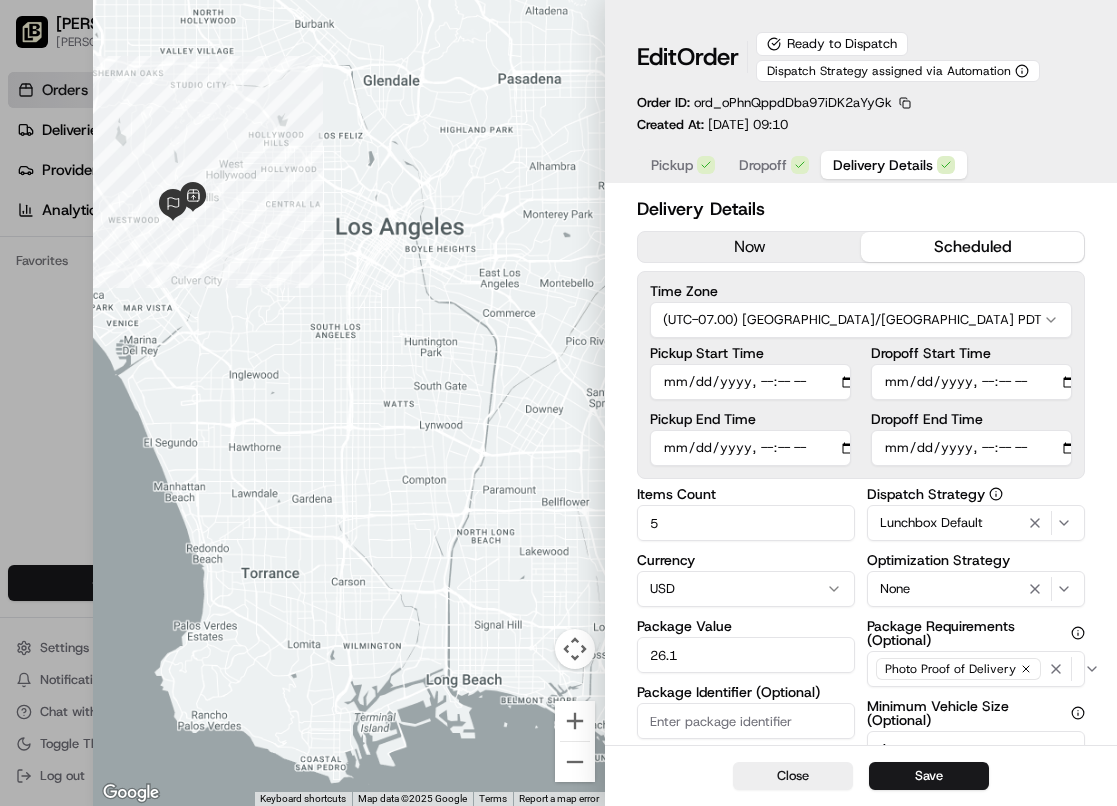 click at bounding box center [349, 403] 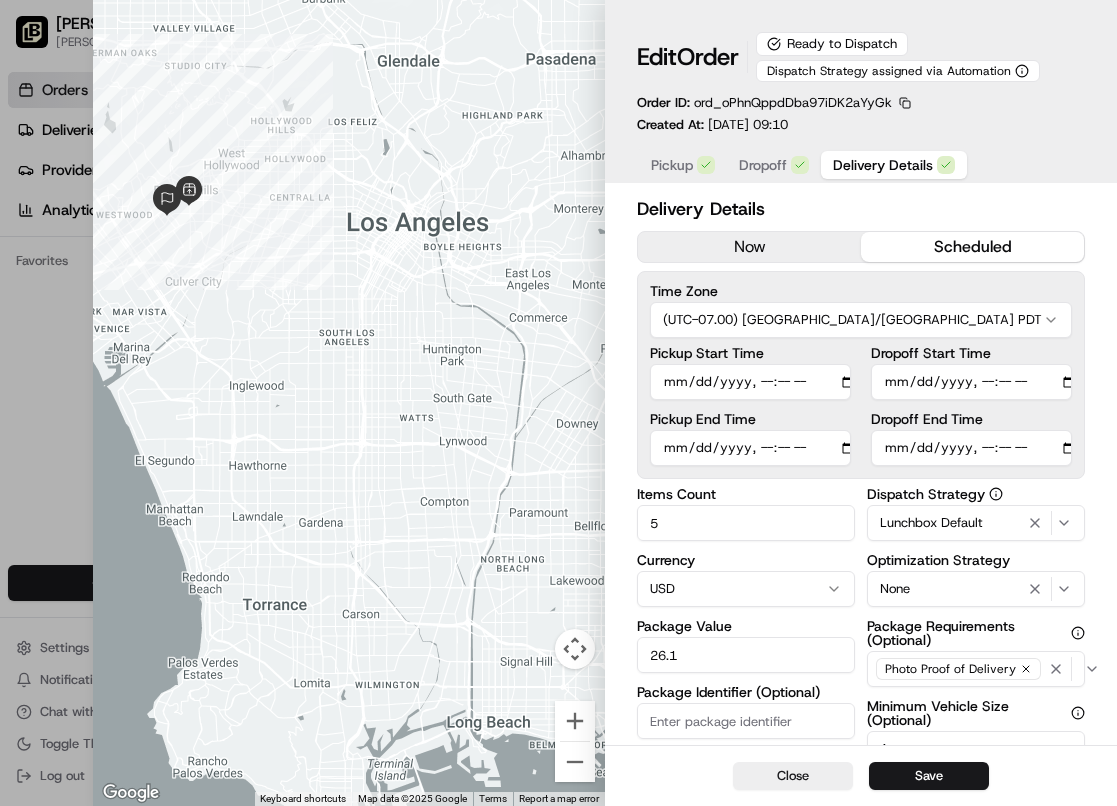 click at bounding box center [349, 403] 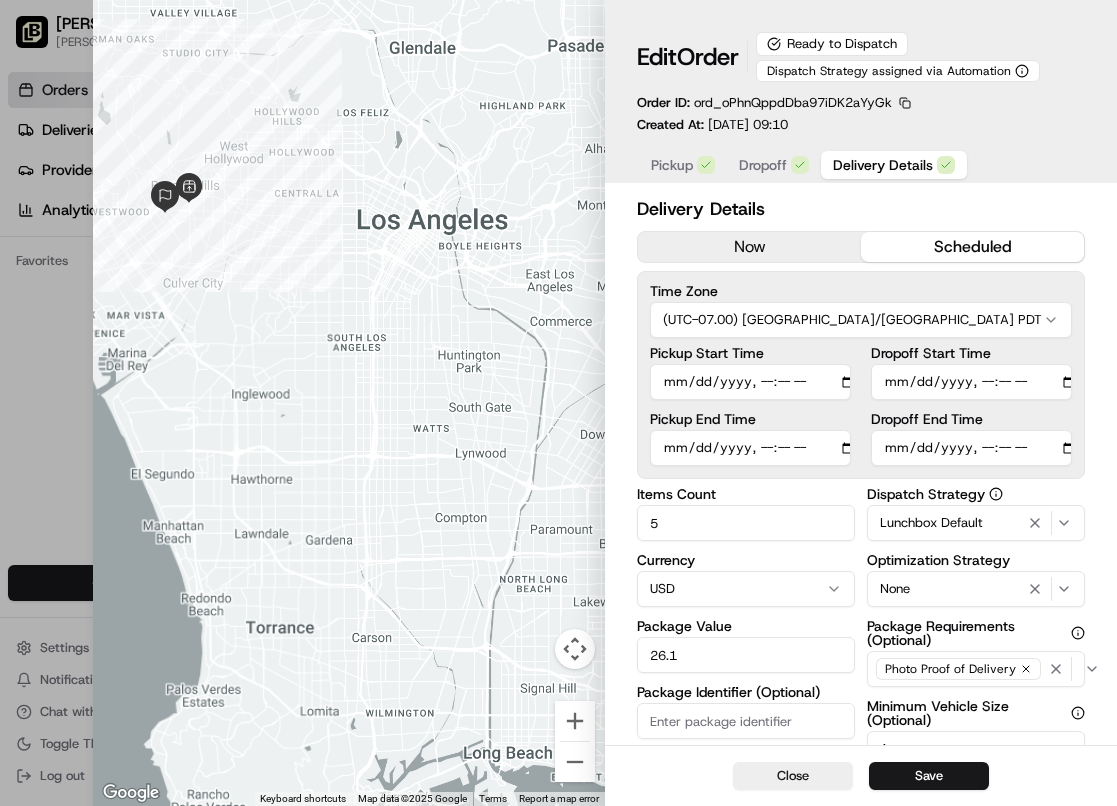 click at bounding box center (349, 403) 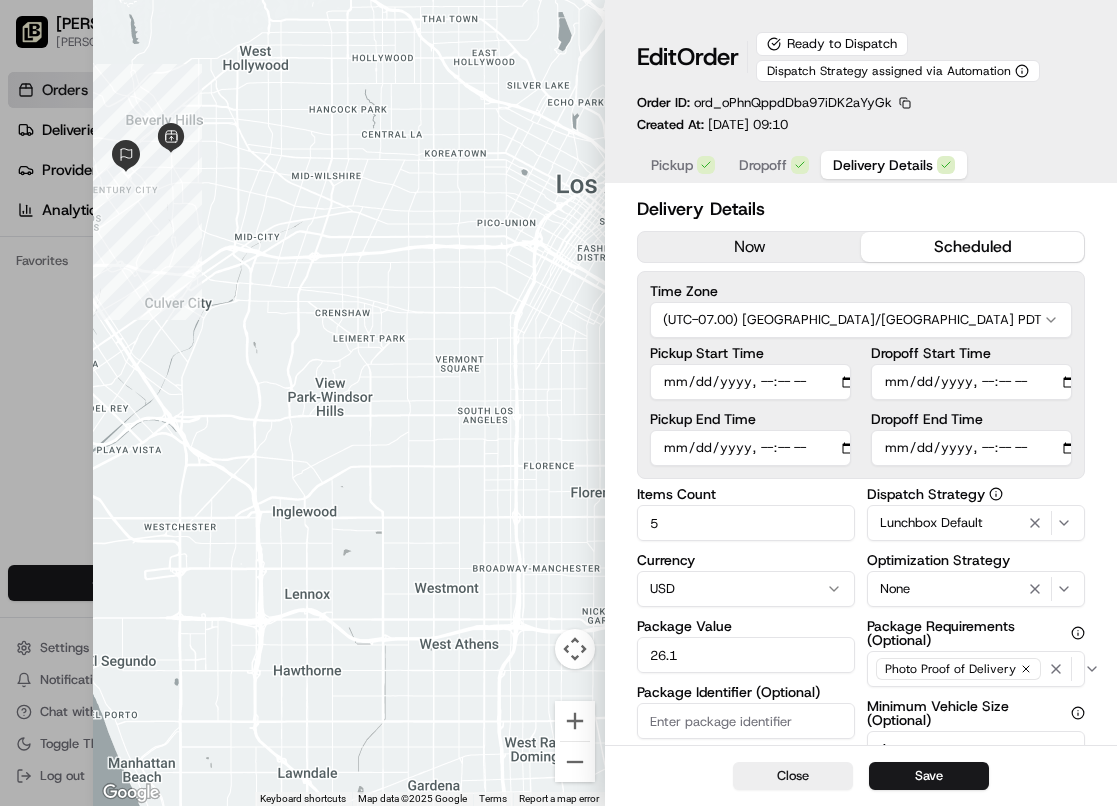click at bounding box center (349, 403) 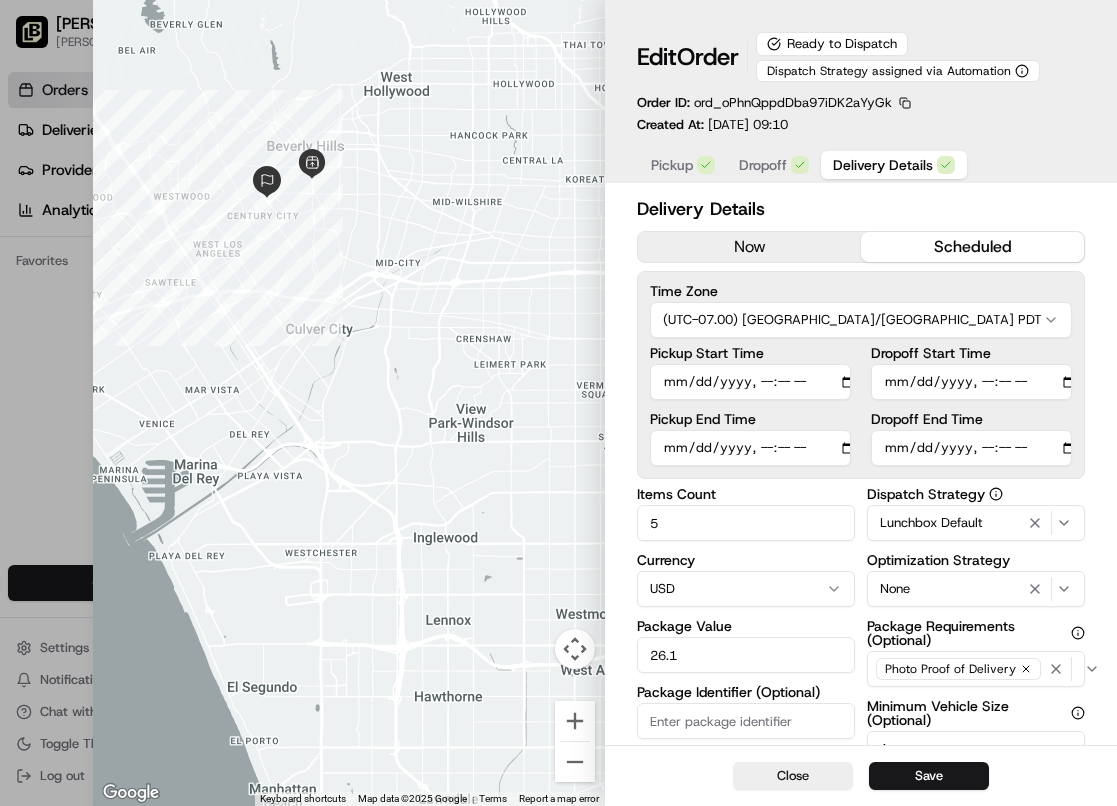 drag, startPoint x: 208, startPoint y: 259, endPoint x: 421, endPoint y: 313, distance: 219.73848 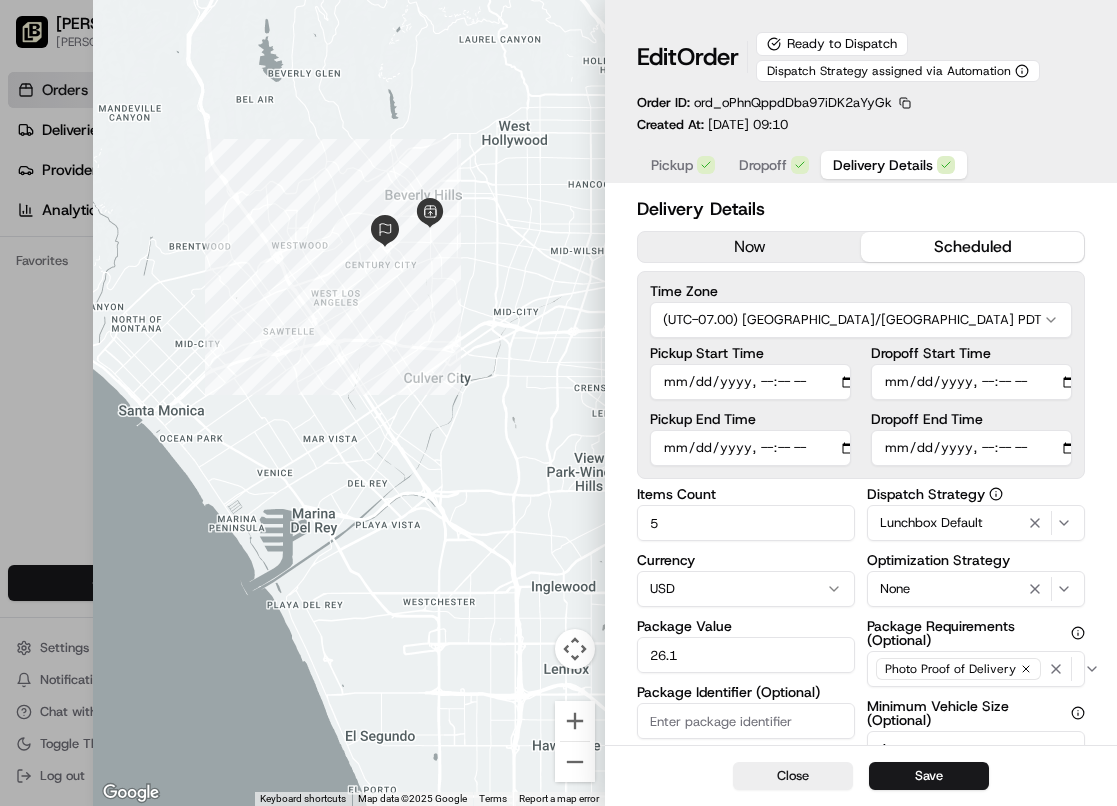 click at bounding box center [349, 403] 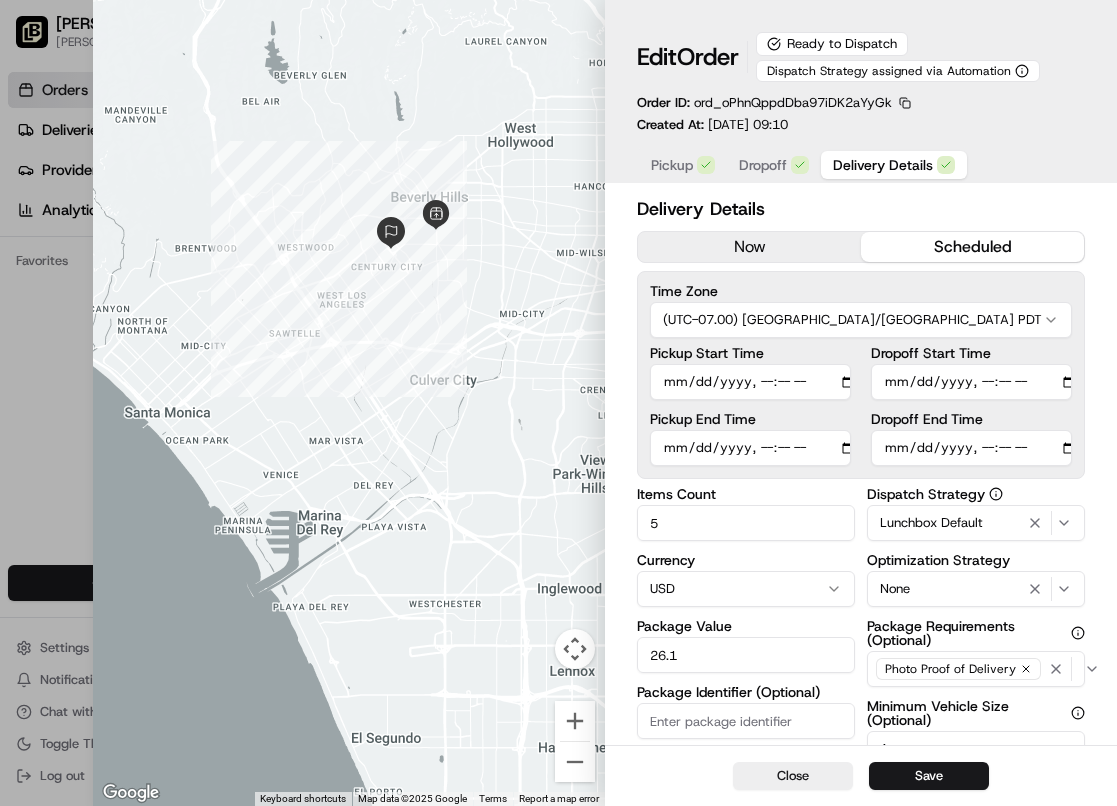 click at bounding box center (349, 403) 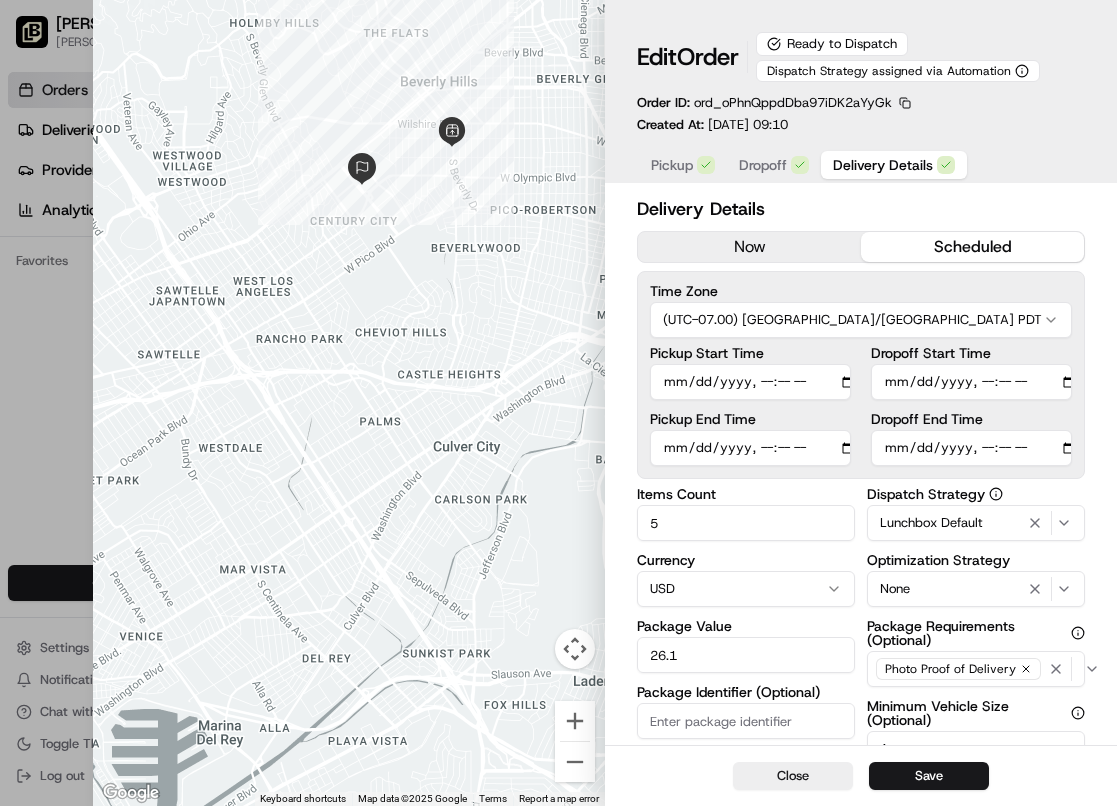 click at bounding box center [349, 403] 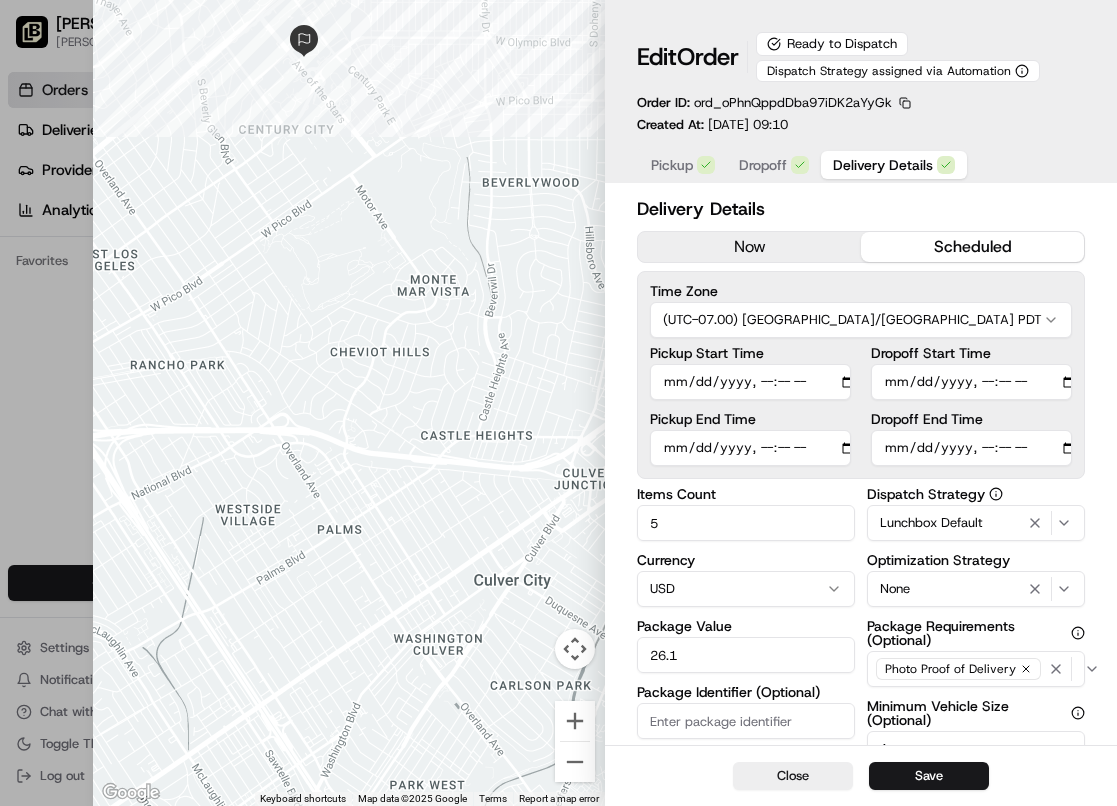click on "Ready to Dispatch" at bounding box center (832, 44) 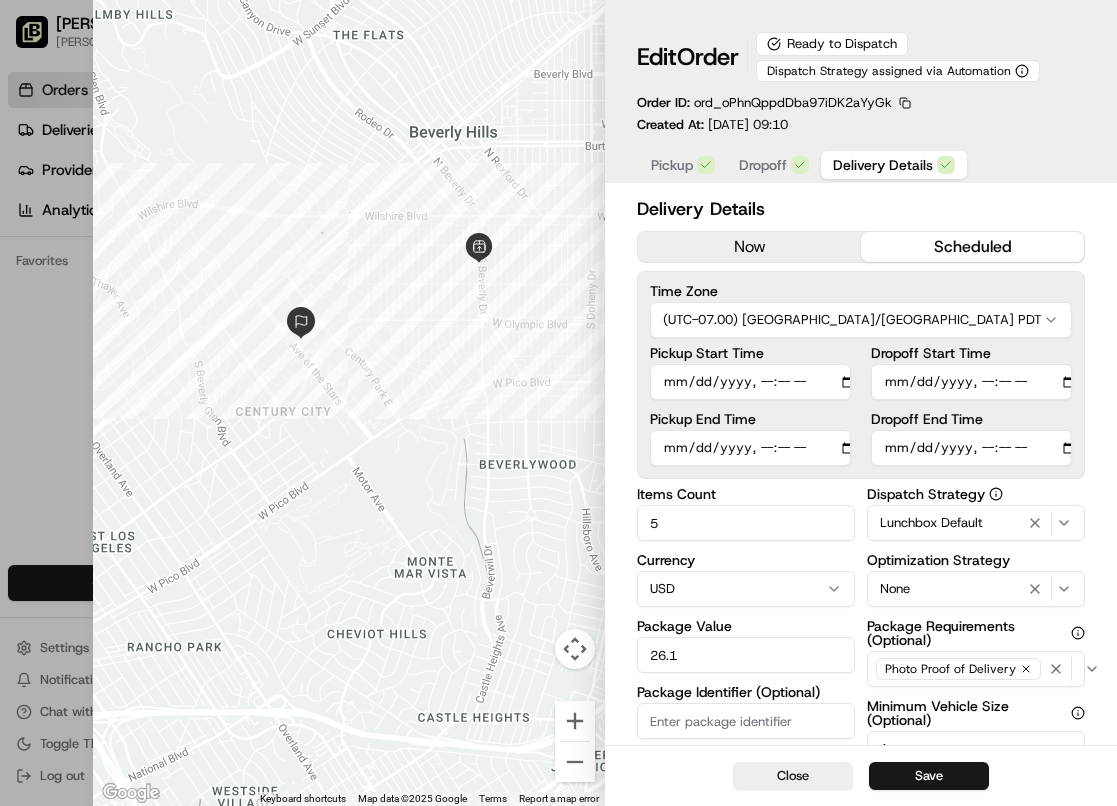 drag, startPoint x: 269, startPoint y: 162, endPoint x: 266, endPoint y: 446, distance: 284.01584 